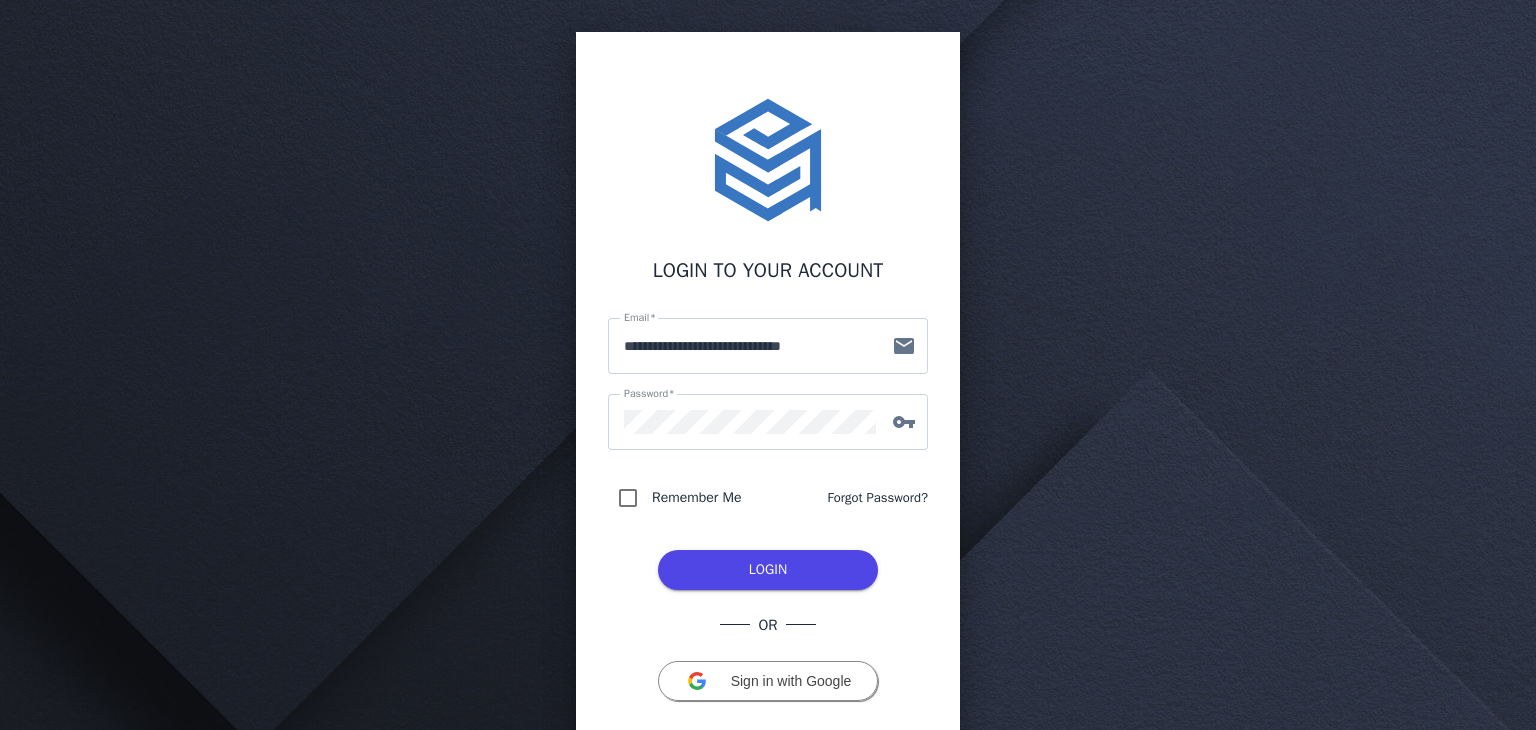 scroll, scrollTop: 0, scrollLeft: 0, axis: both 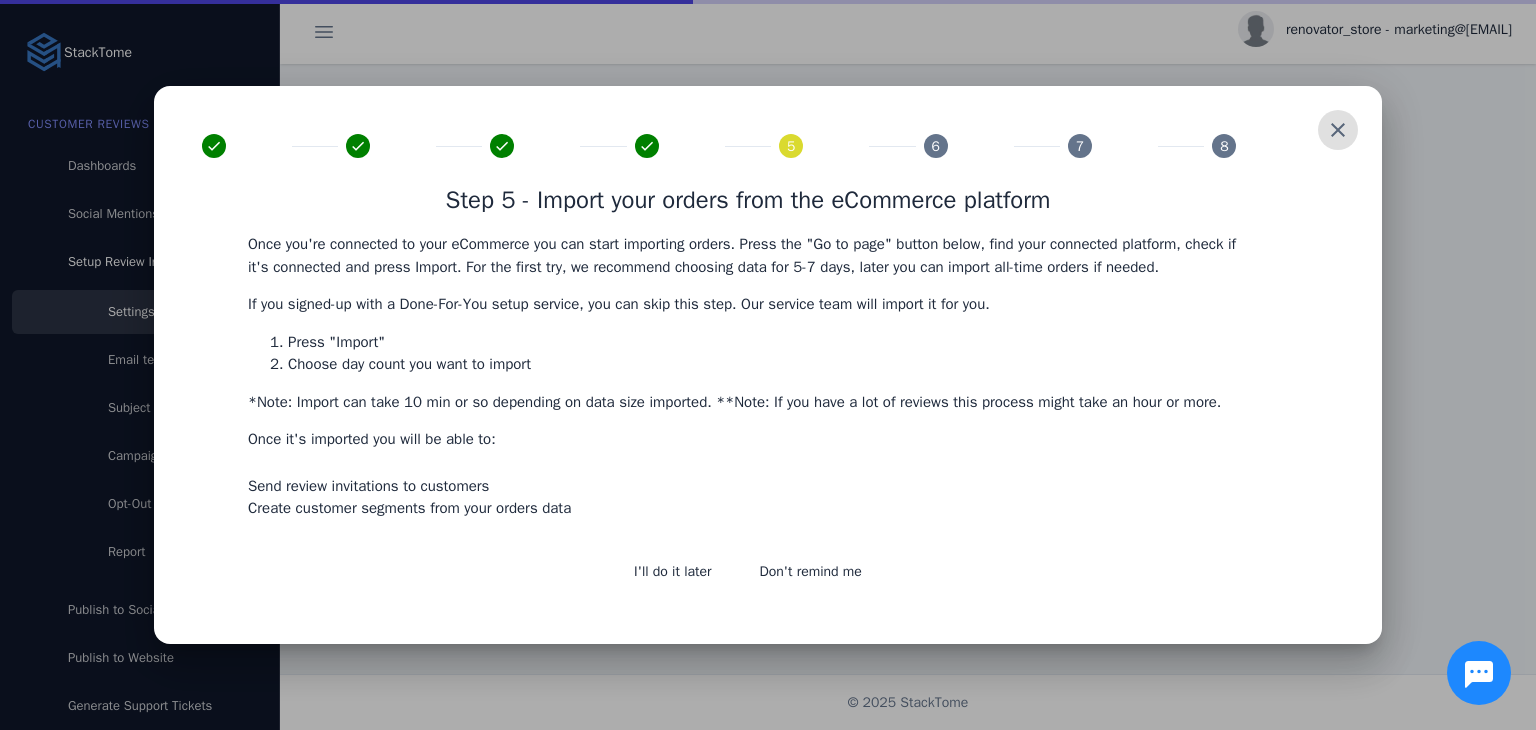 type on "**********" 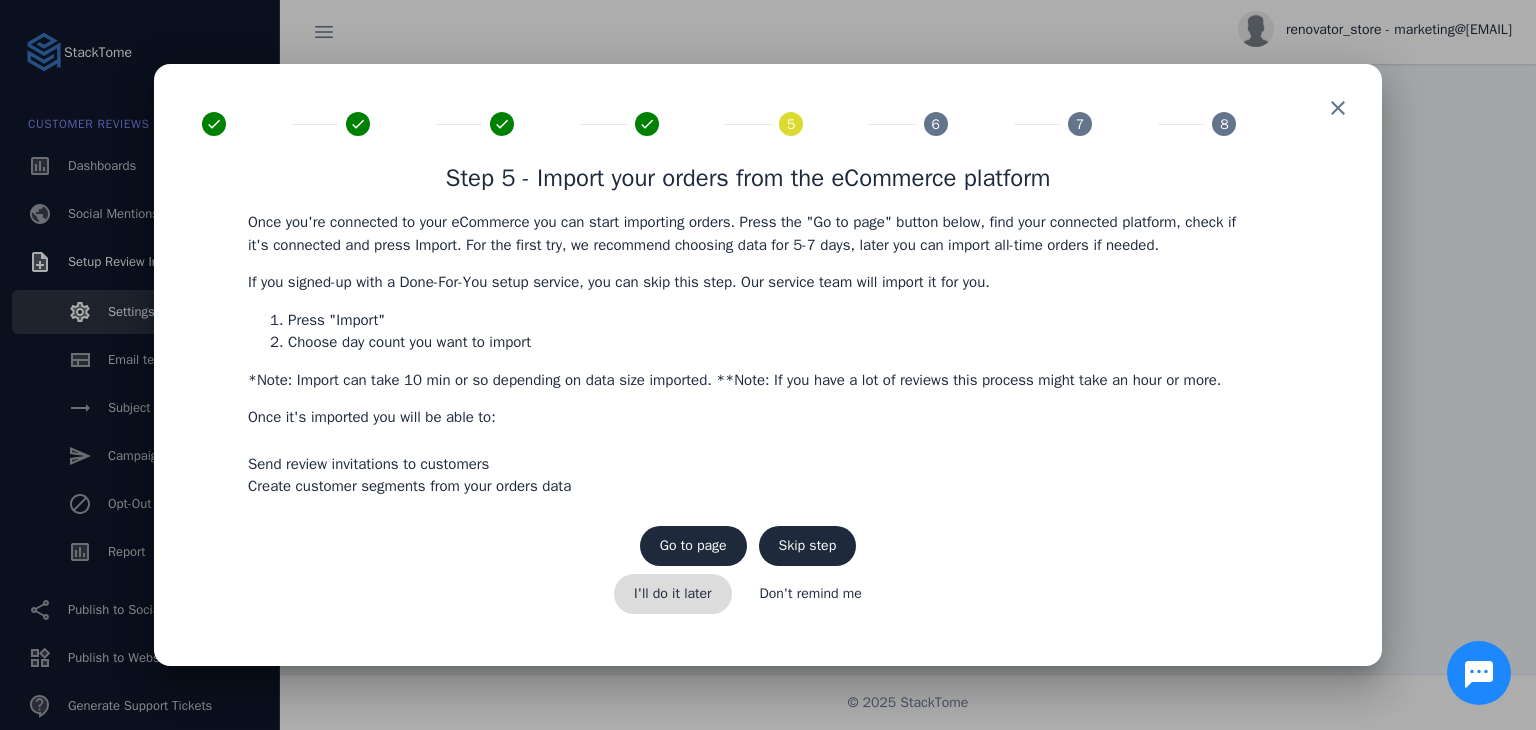 click on "I'll do it later" at bounding box center (672, 594) 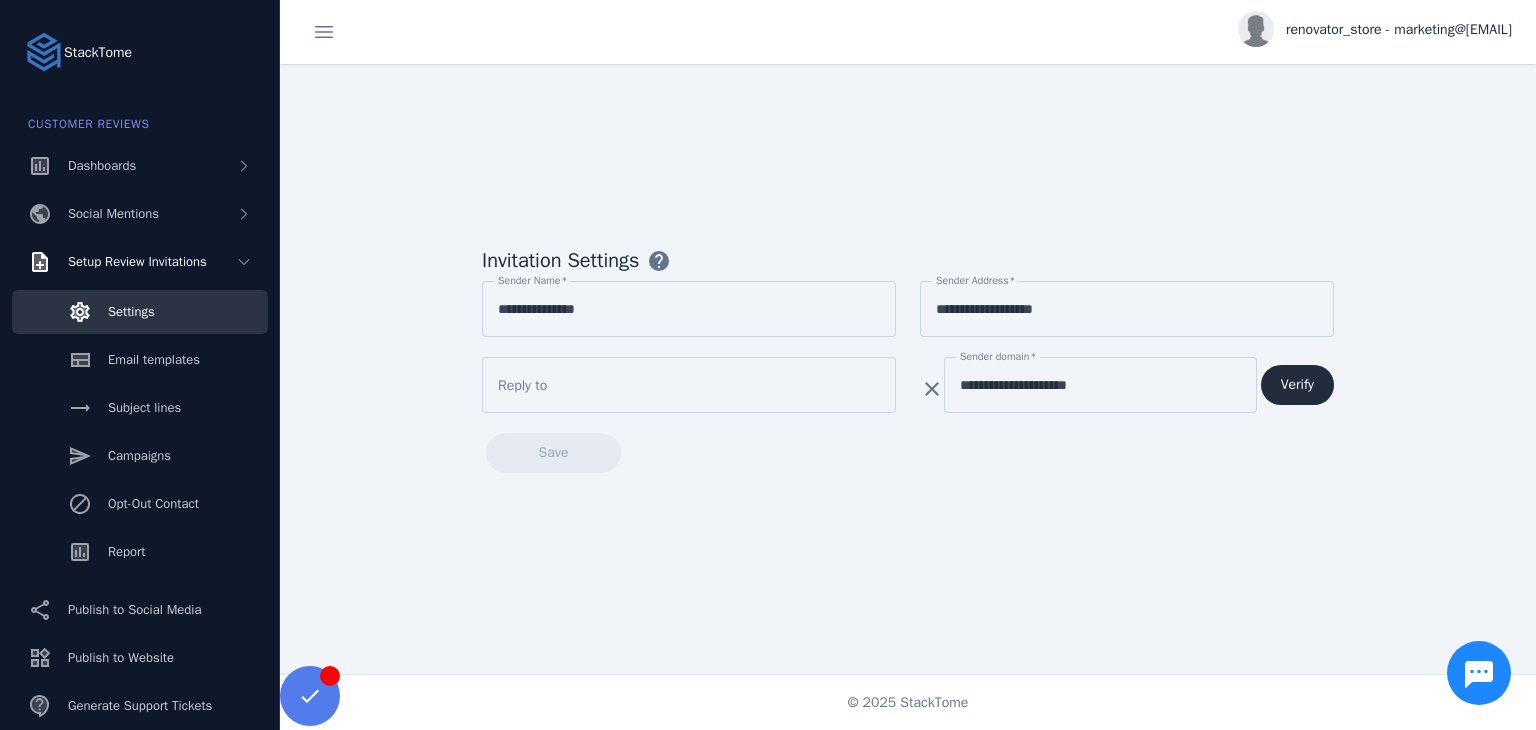 click on "Verify" 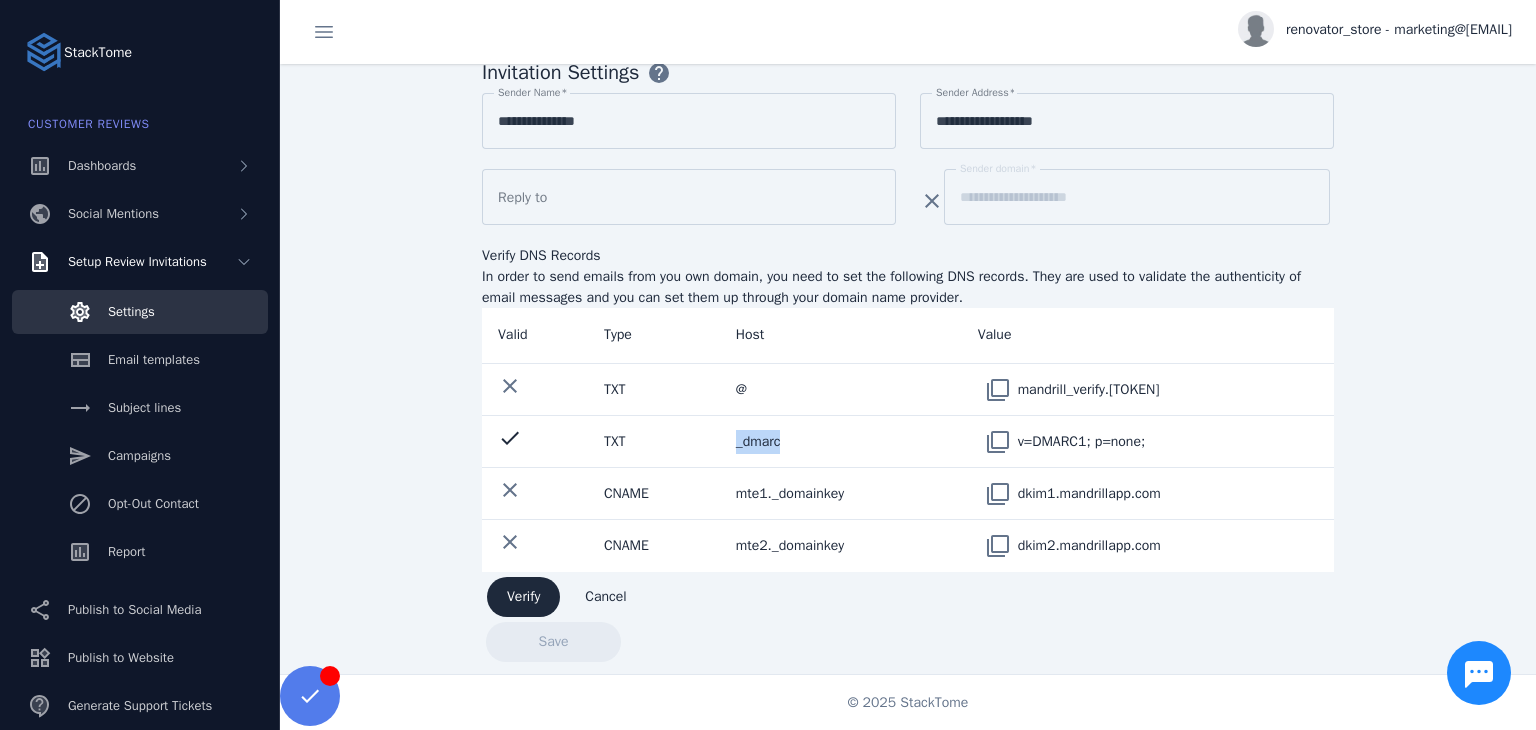 drag, startPoint x: 657, startPoint y: 440, endPoint x: 755, endPoint y: 441, distance: 98.005104 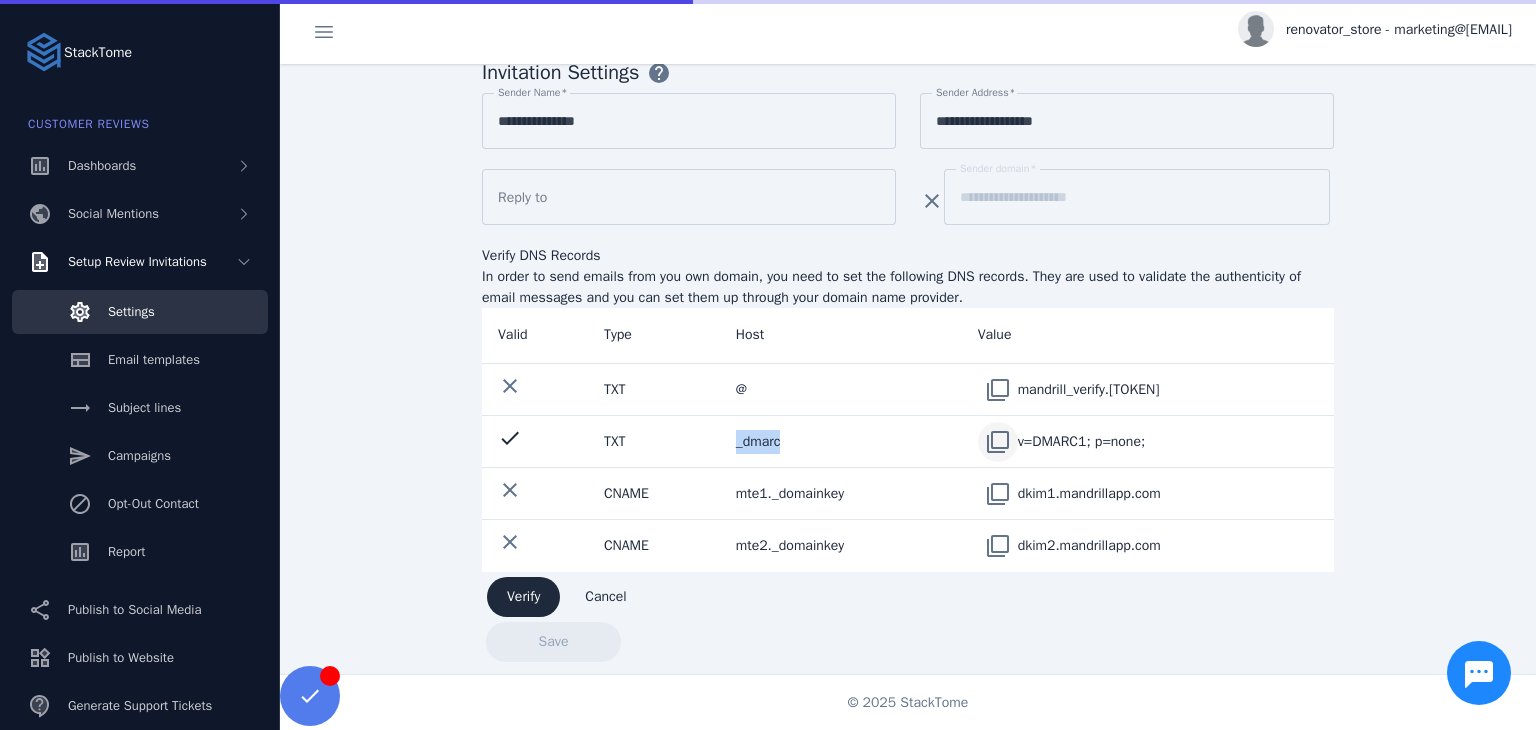 click 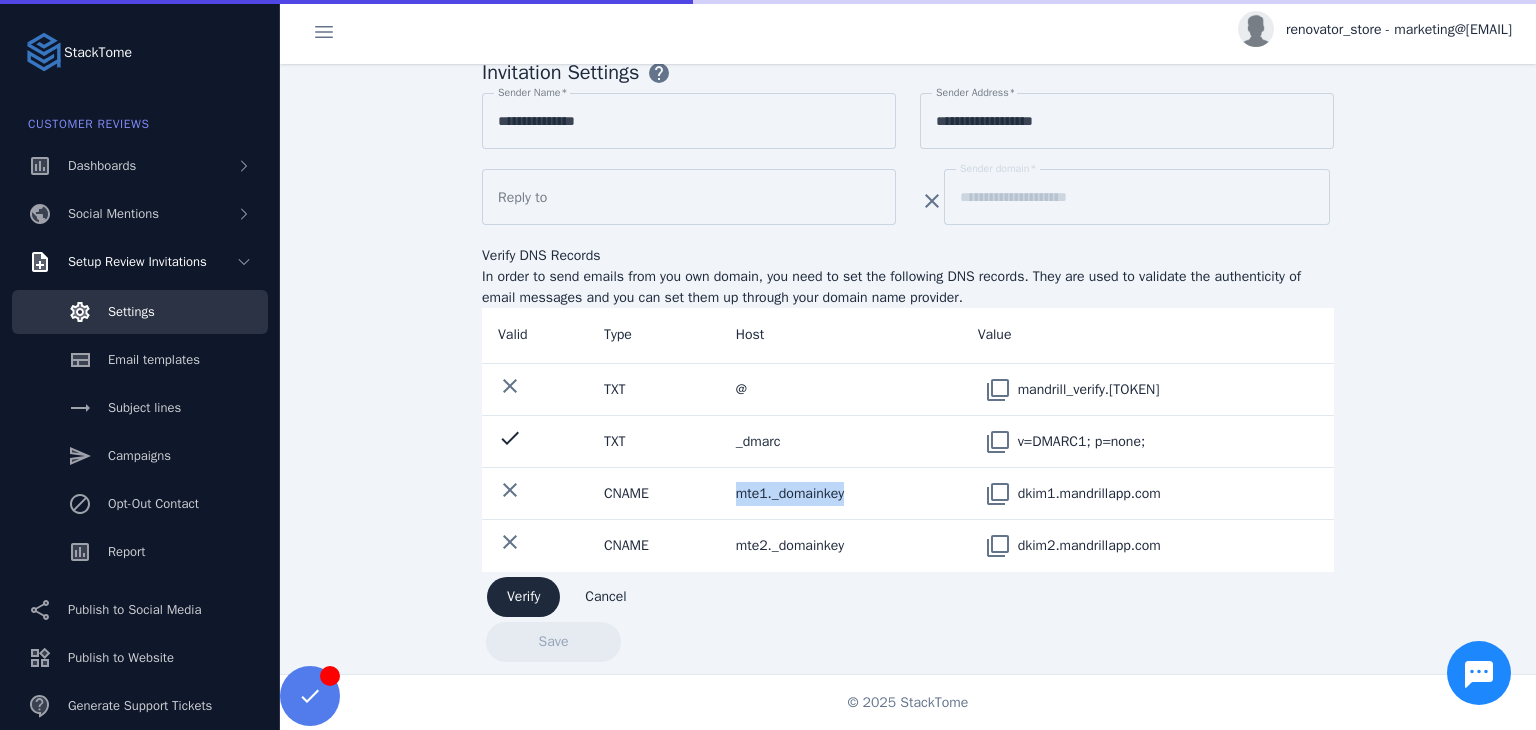 drag, startPoint x: 680, startPoint y: 490, endPoint x: 811, endPoint y: 492, distance: 131.01526 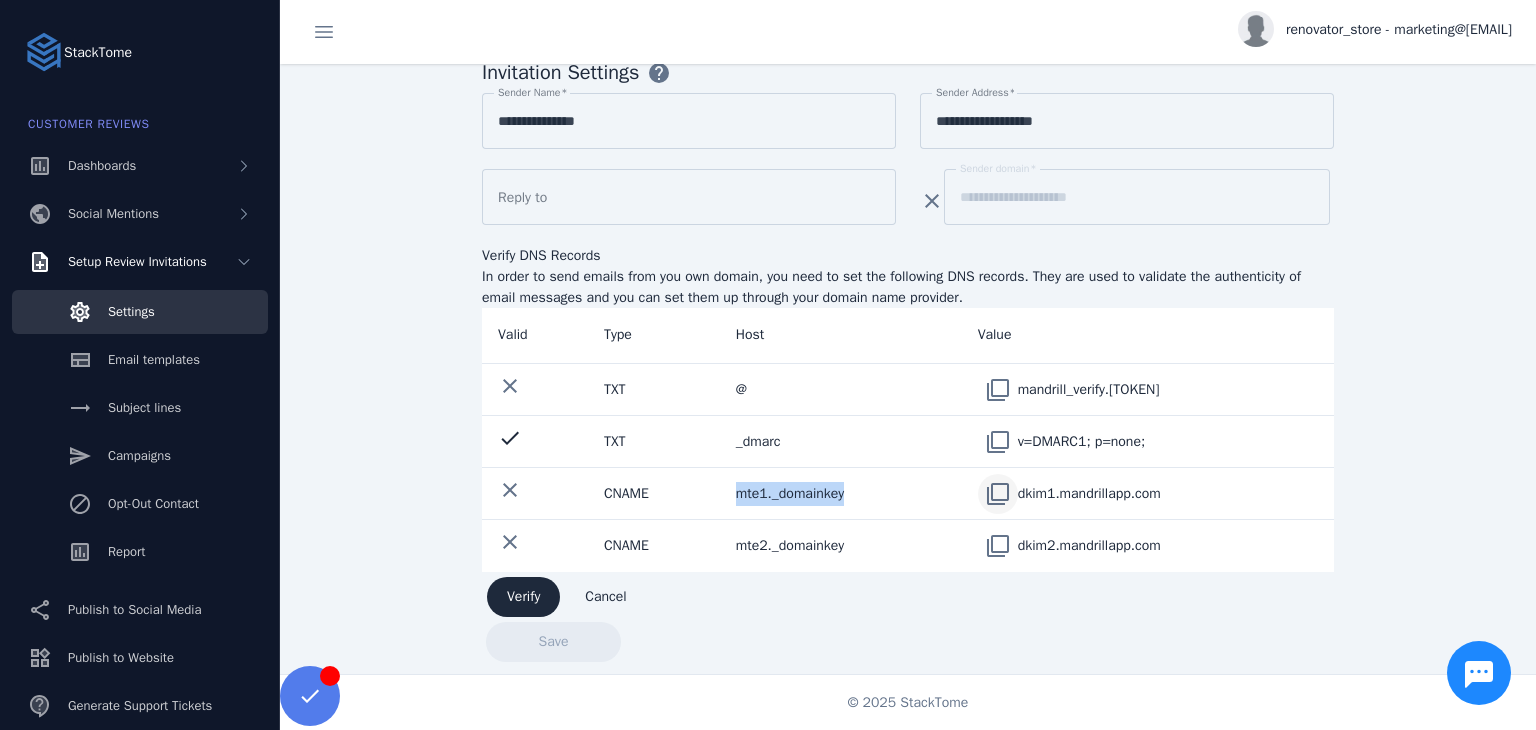 click 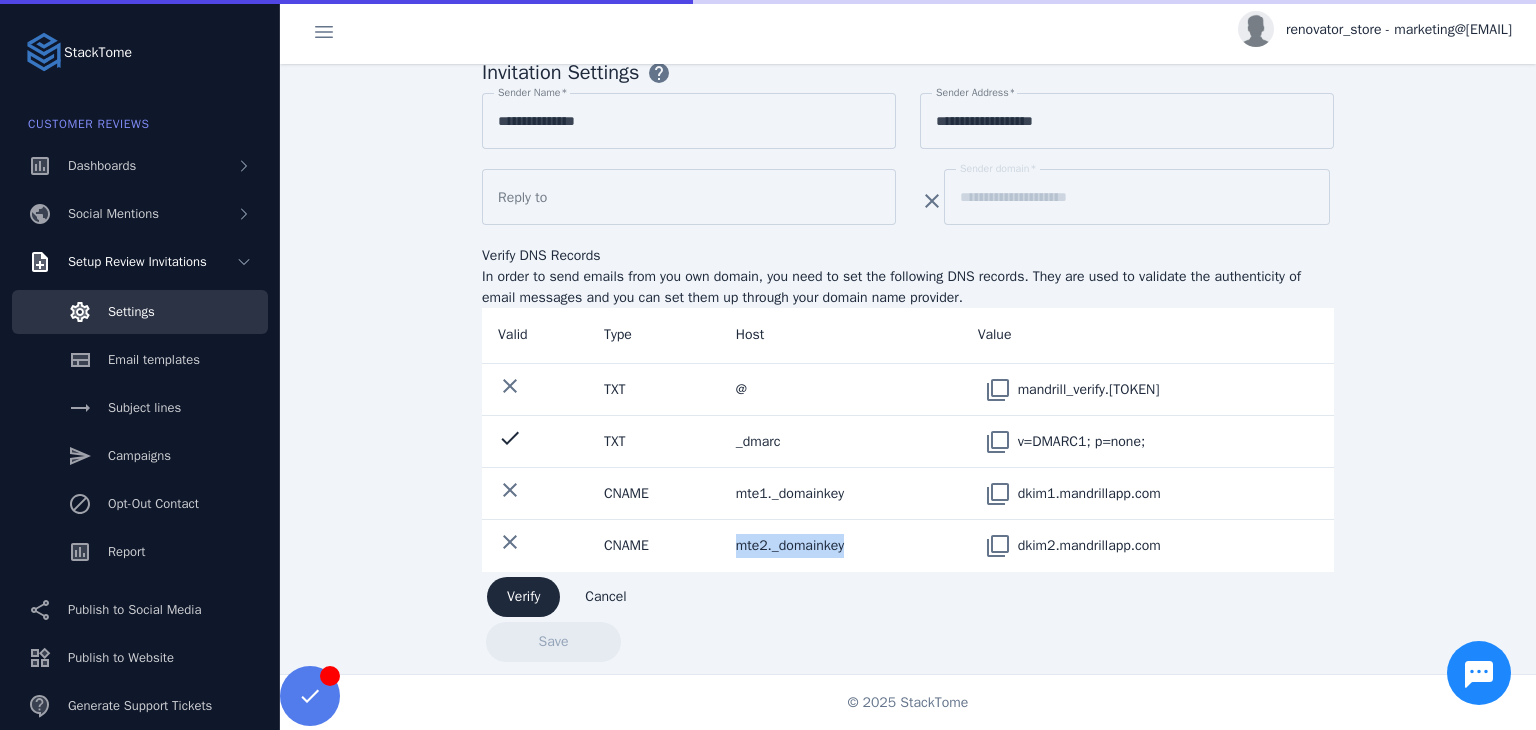 drag, startPoint x: 676, startPoint y: 540, endPoint x: 826, endPoint y: 539, distance: 150.00333 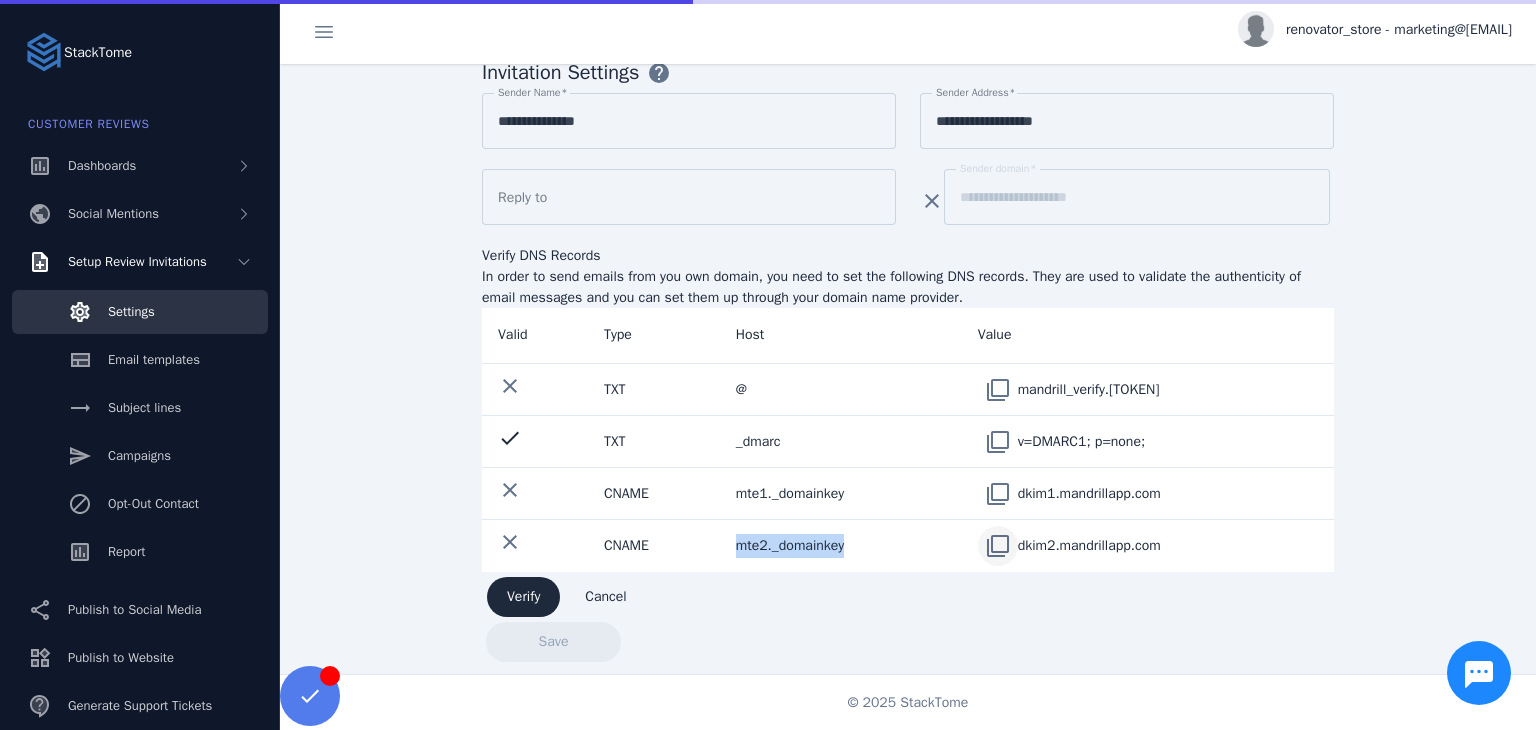 click 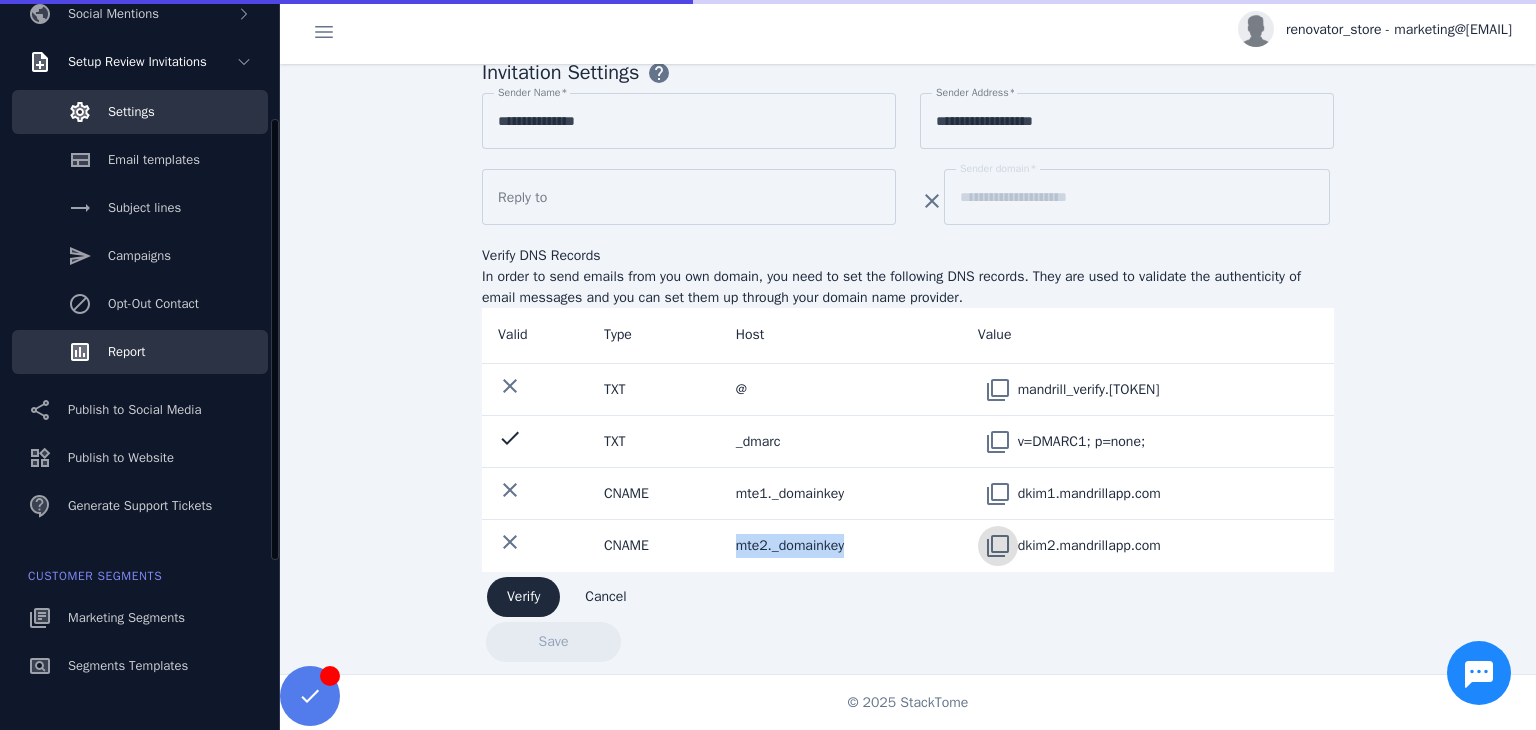 scroll, scrollTop: 0, scrollLeft: 0, axis: both 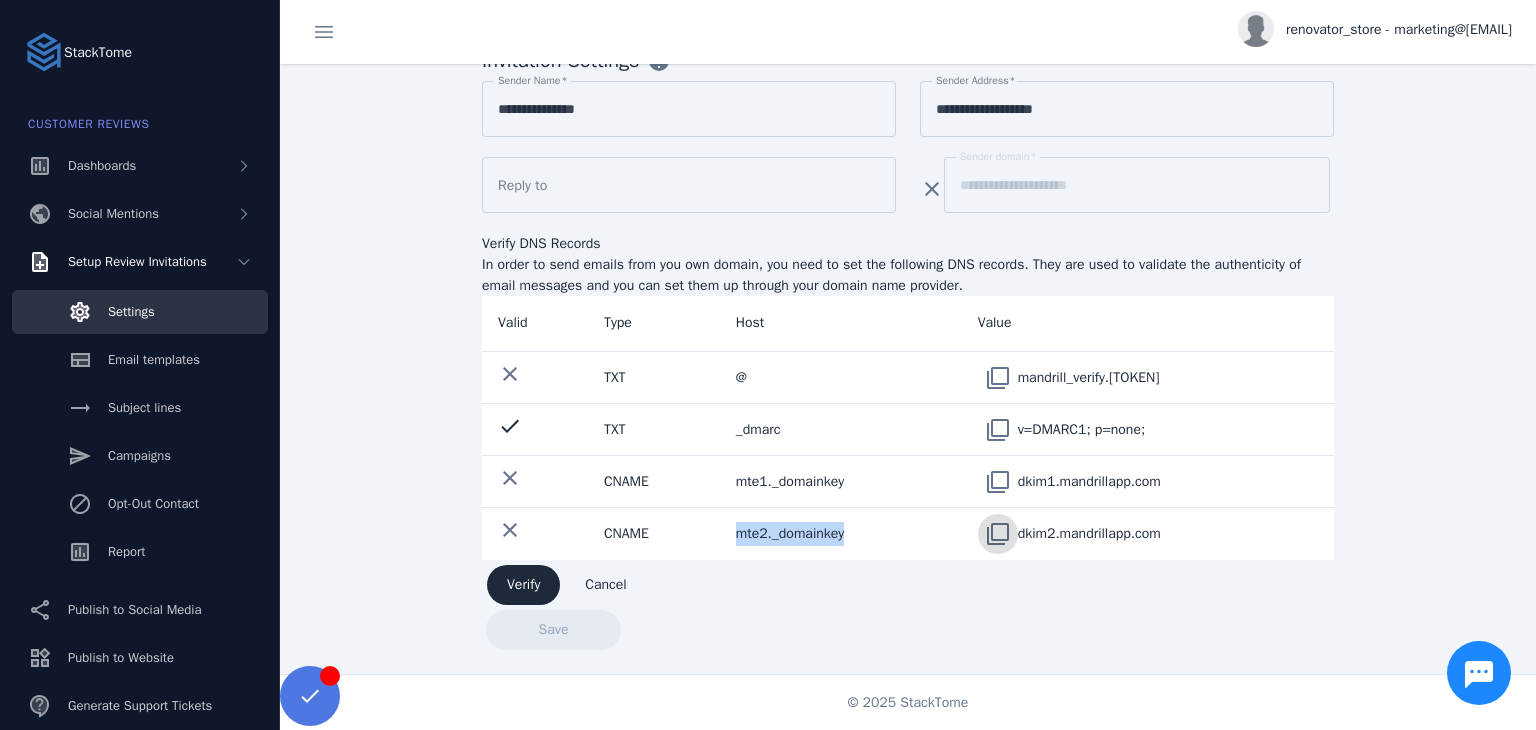 click 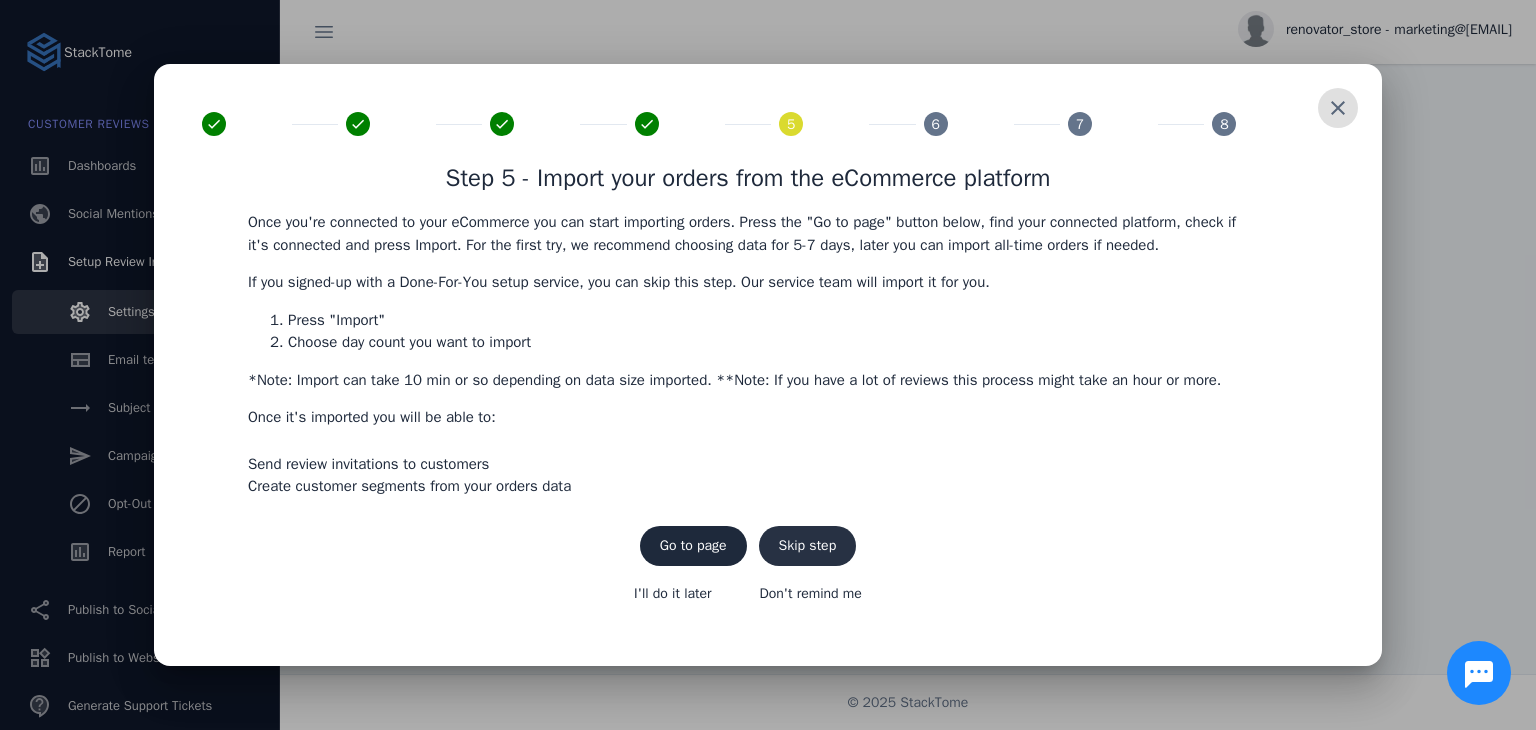 drag, startPoint x: 838, startPoint y: 546, endPoint x: 834, endPoint y: 562, distance: 16.492422 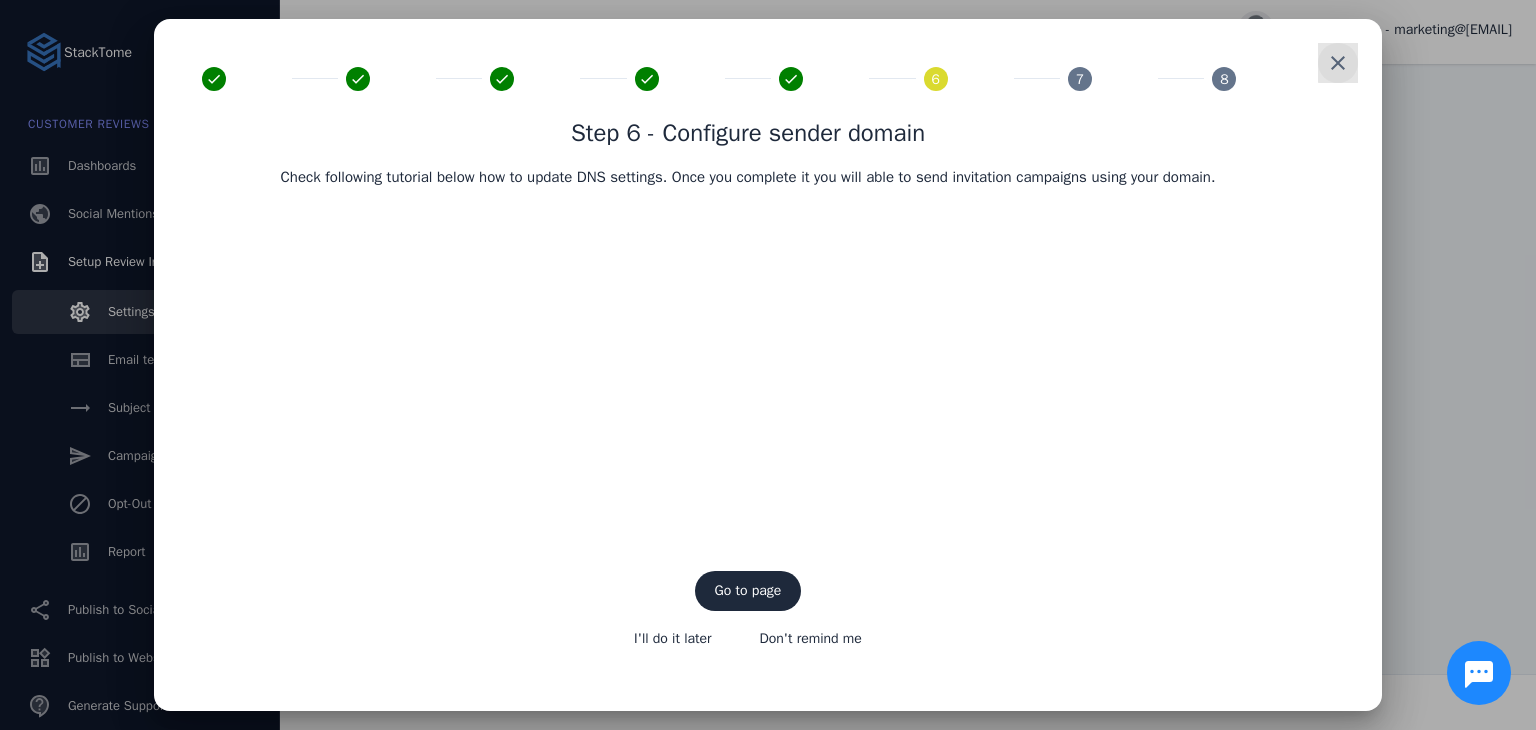 click at bounding box center [1338, 63] 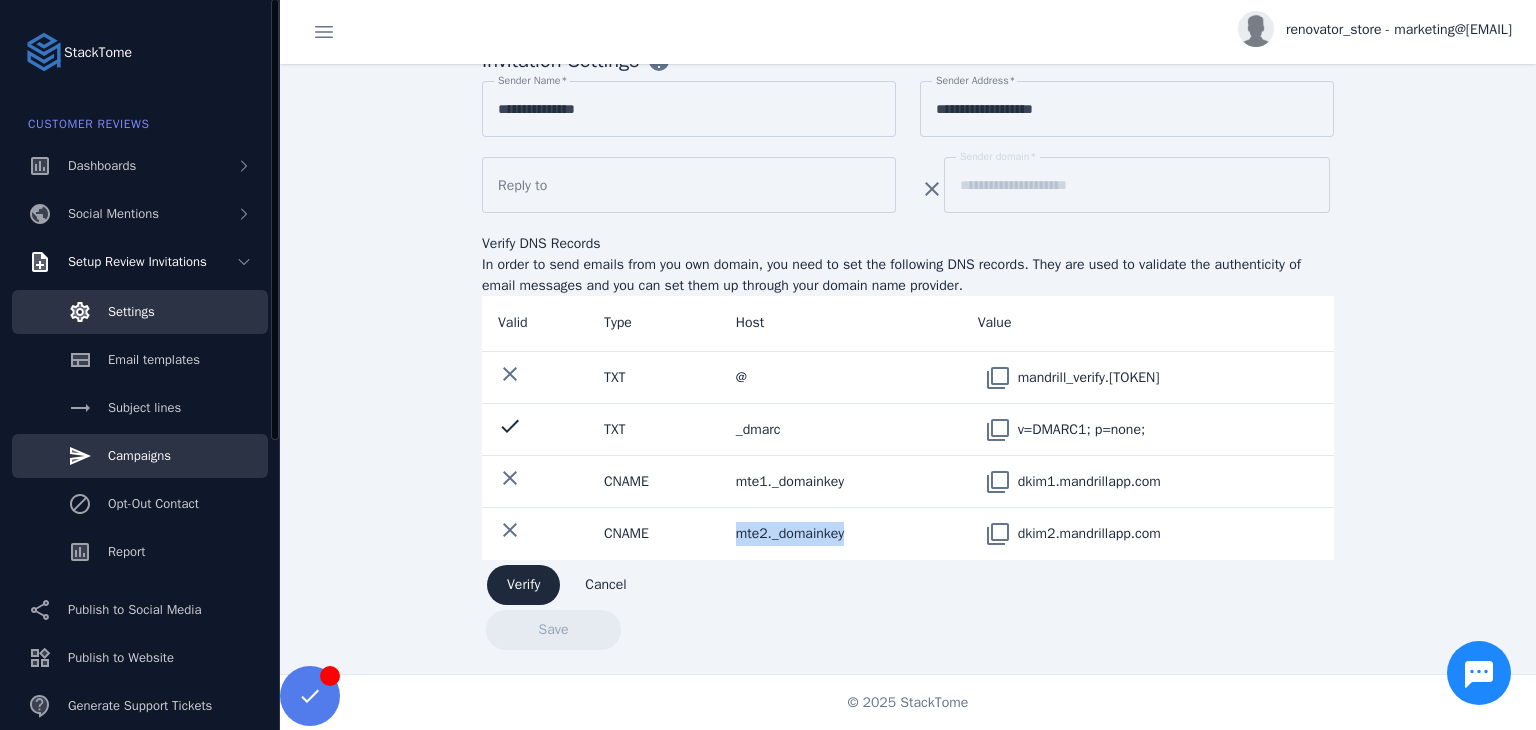 drag, startPoint x: 147, startPoint y: 461, endPoint x: 154, endPoint y: 453, distance: 10.630146 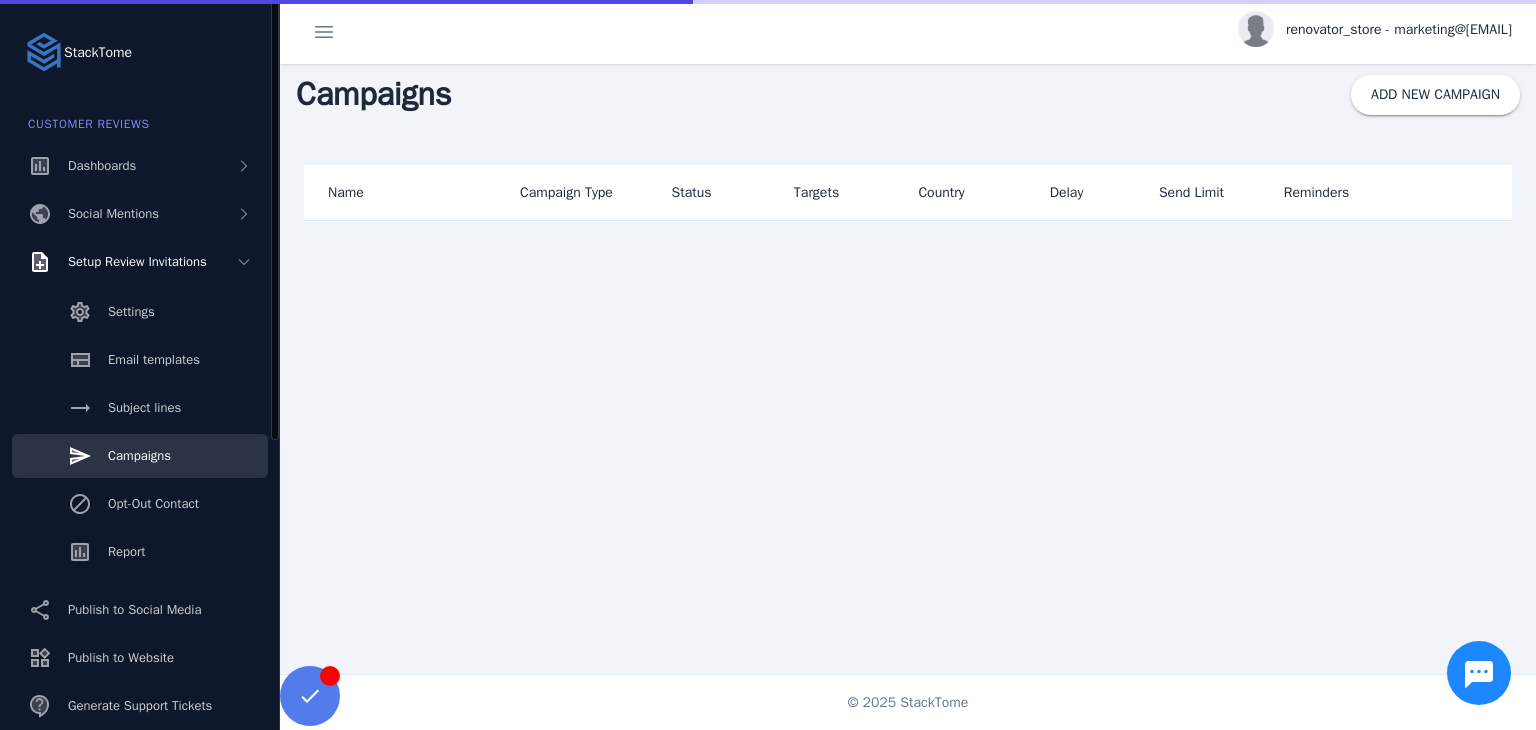 scroll, scrollTop: 0, scrollLeft: 0, axis: both 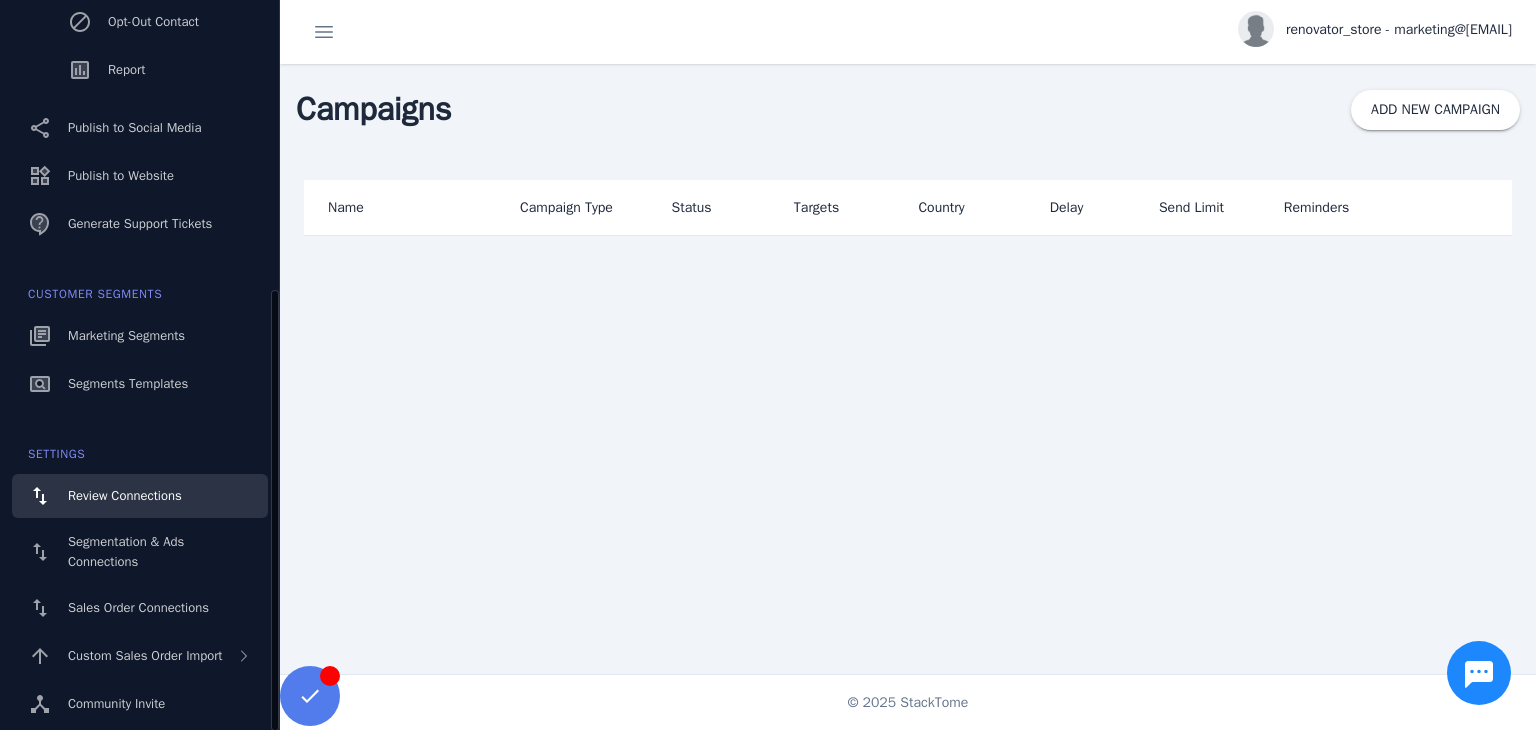 click on "Review Connections" 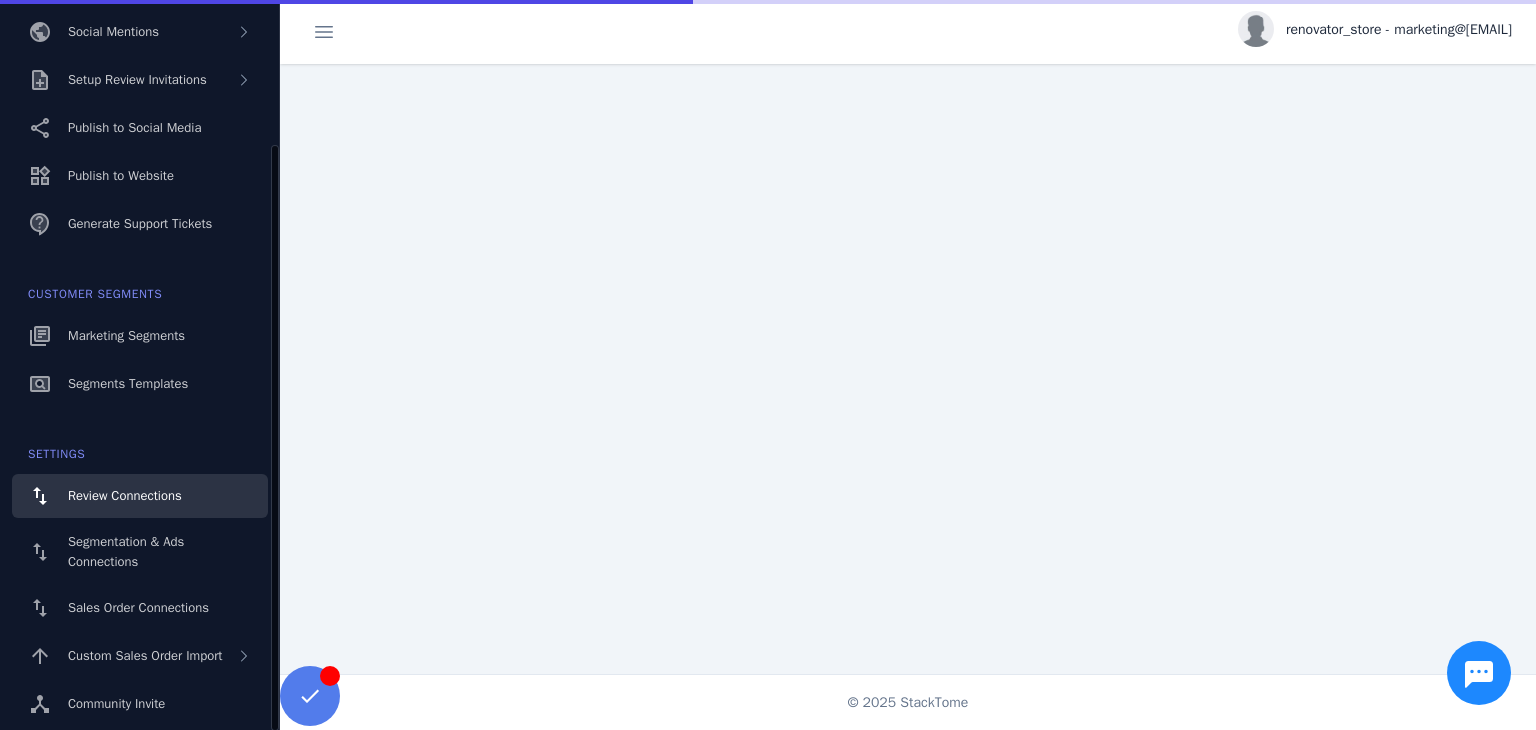 scroll, scrollTop: 182, scrollLeft: 0, axis: vertical 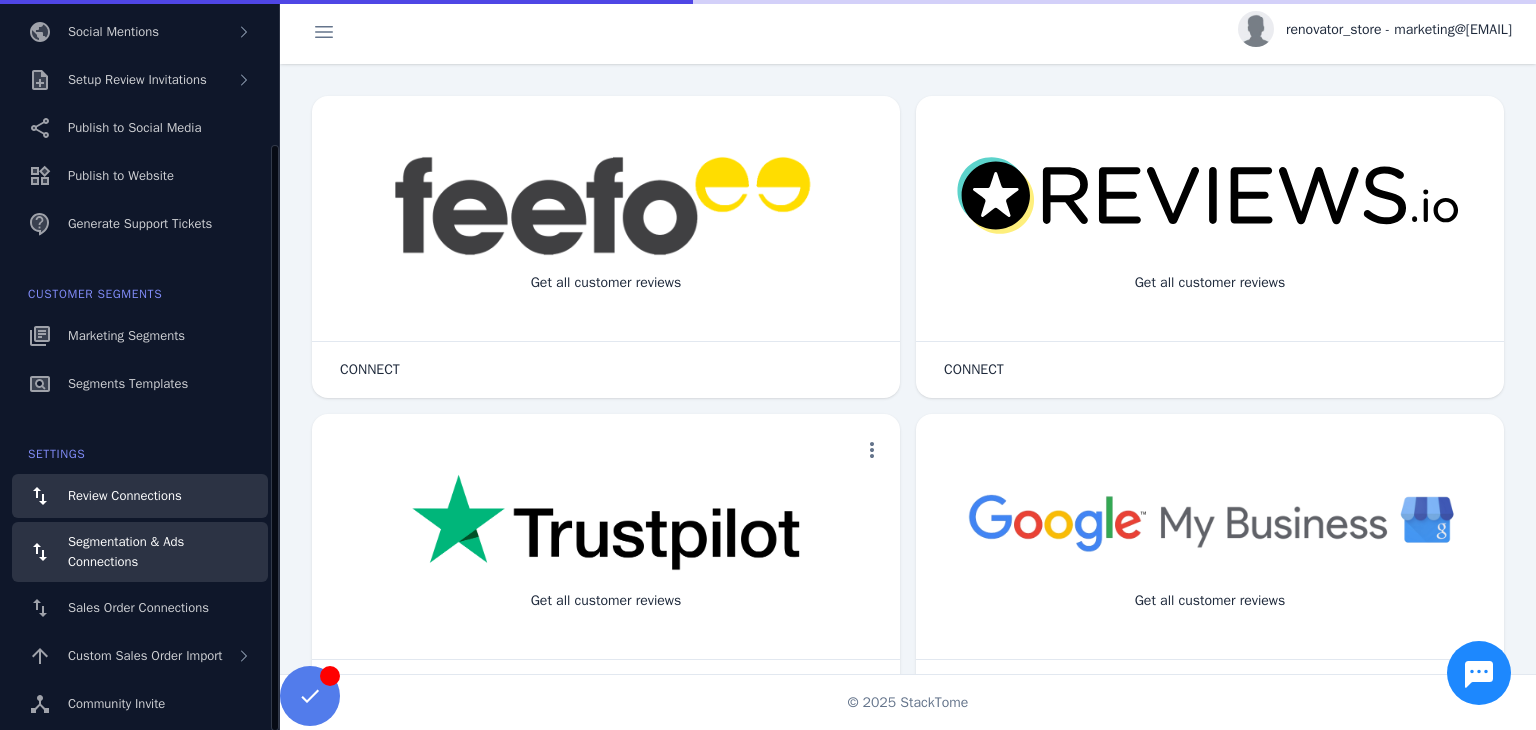 click on "Segmentation & Ads Connections" 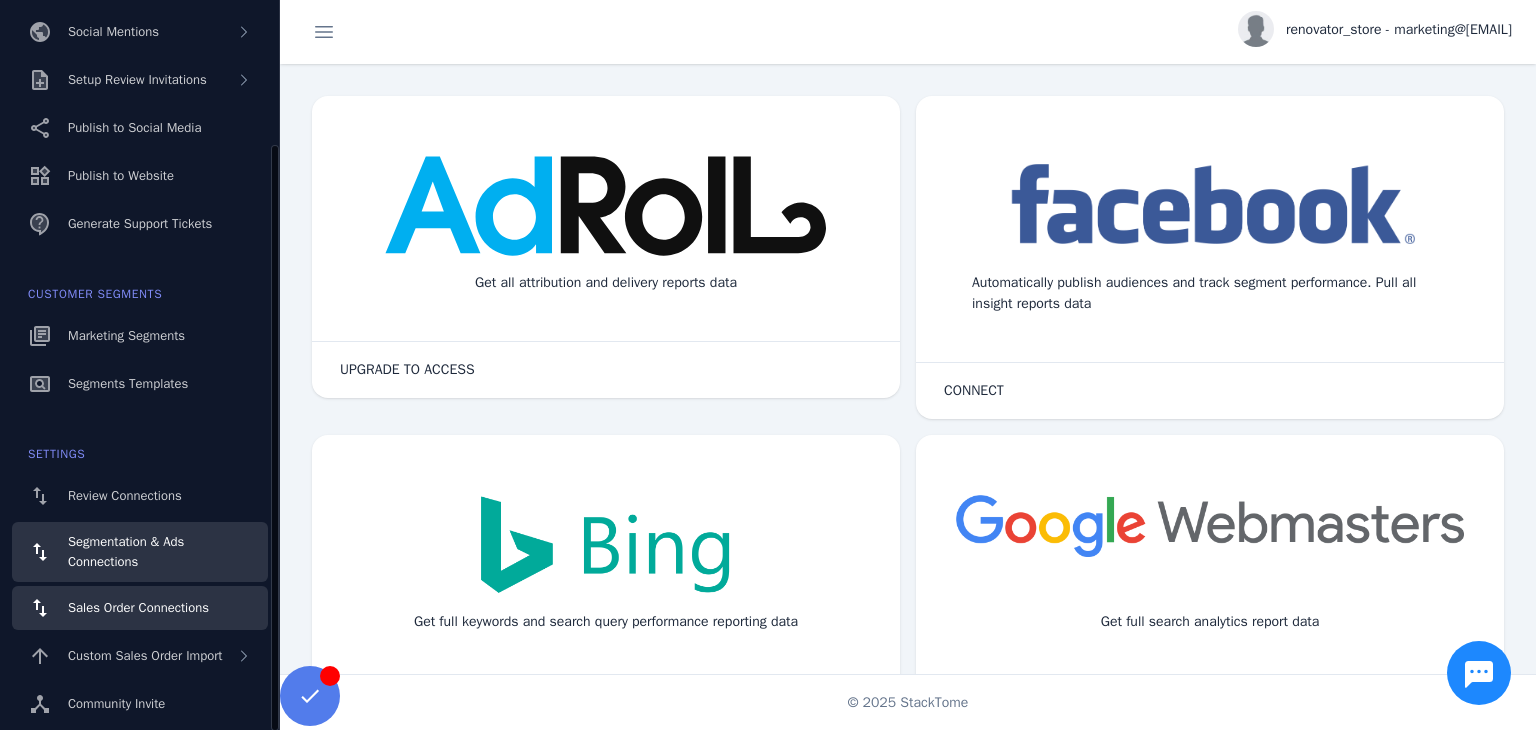 click on "Sales Order Connections" 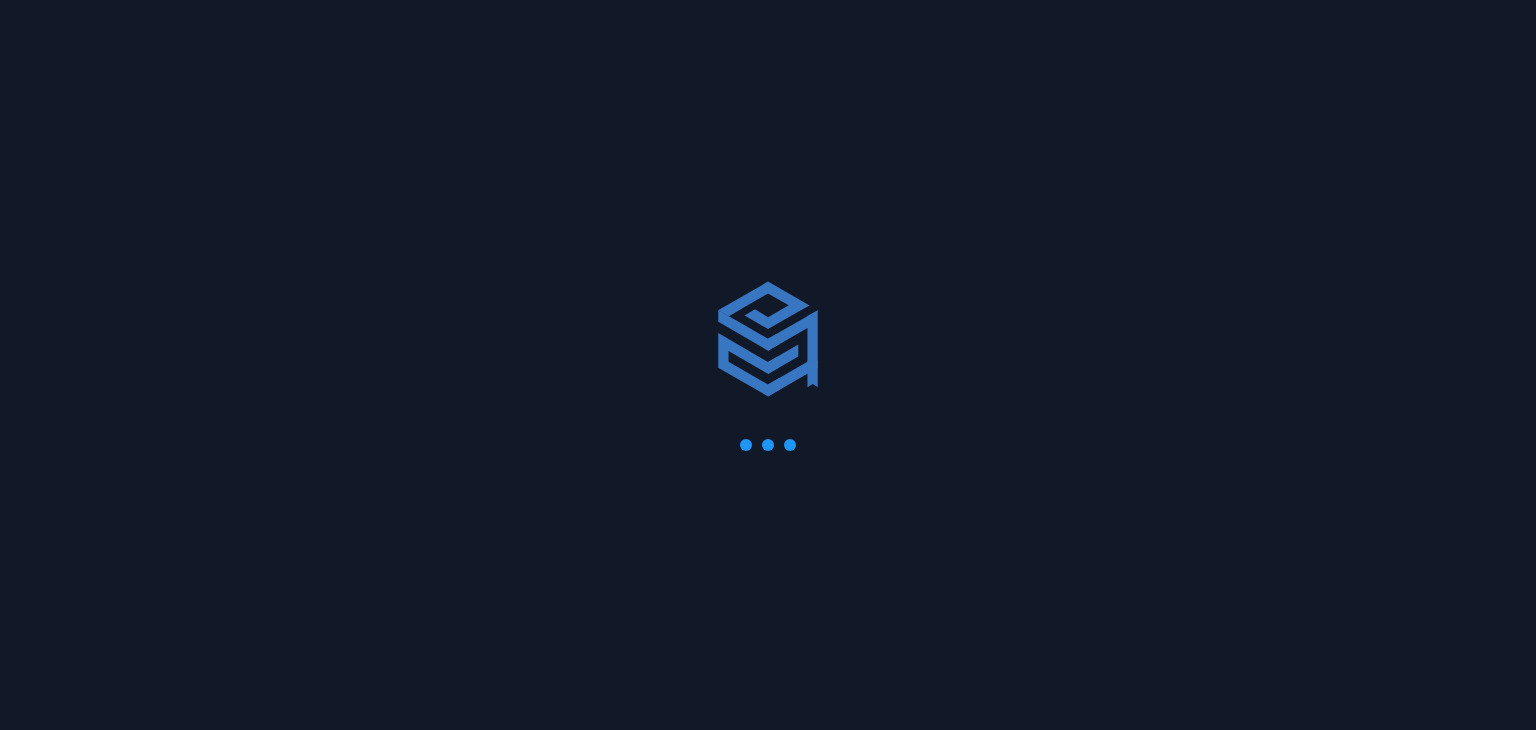 scroll, scrollTop: 0, scrollLeft: 0, axis: both 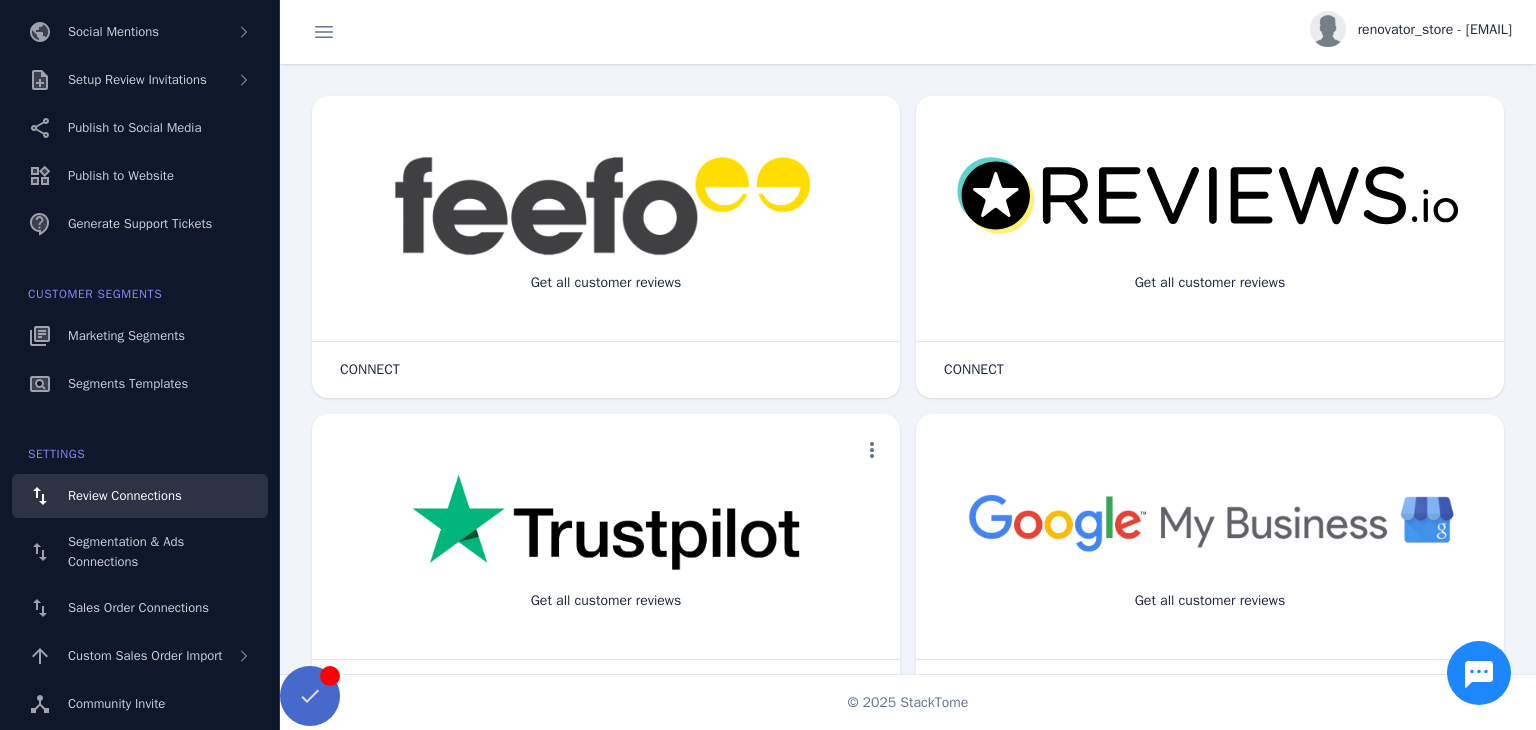 click 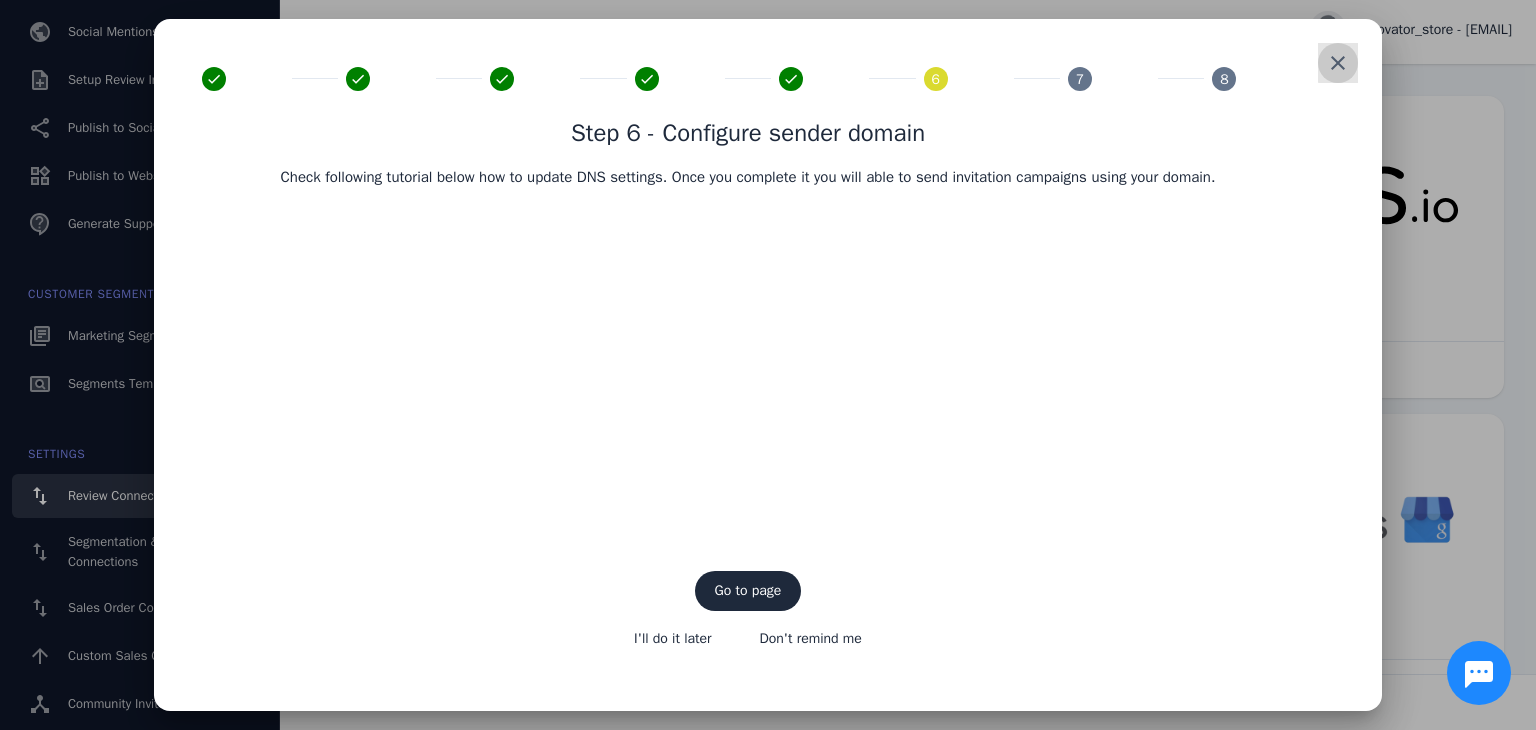 click at bounding box center (1338, 63) 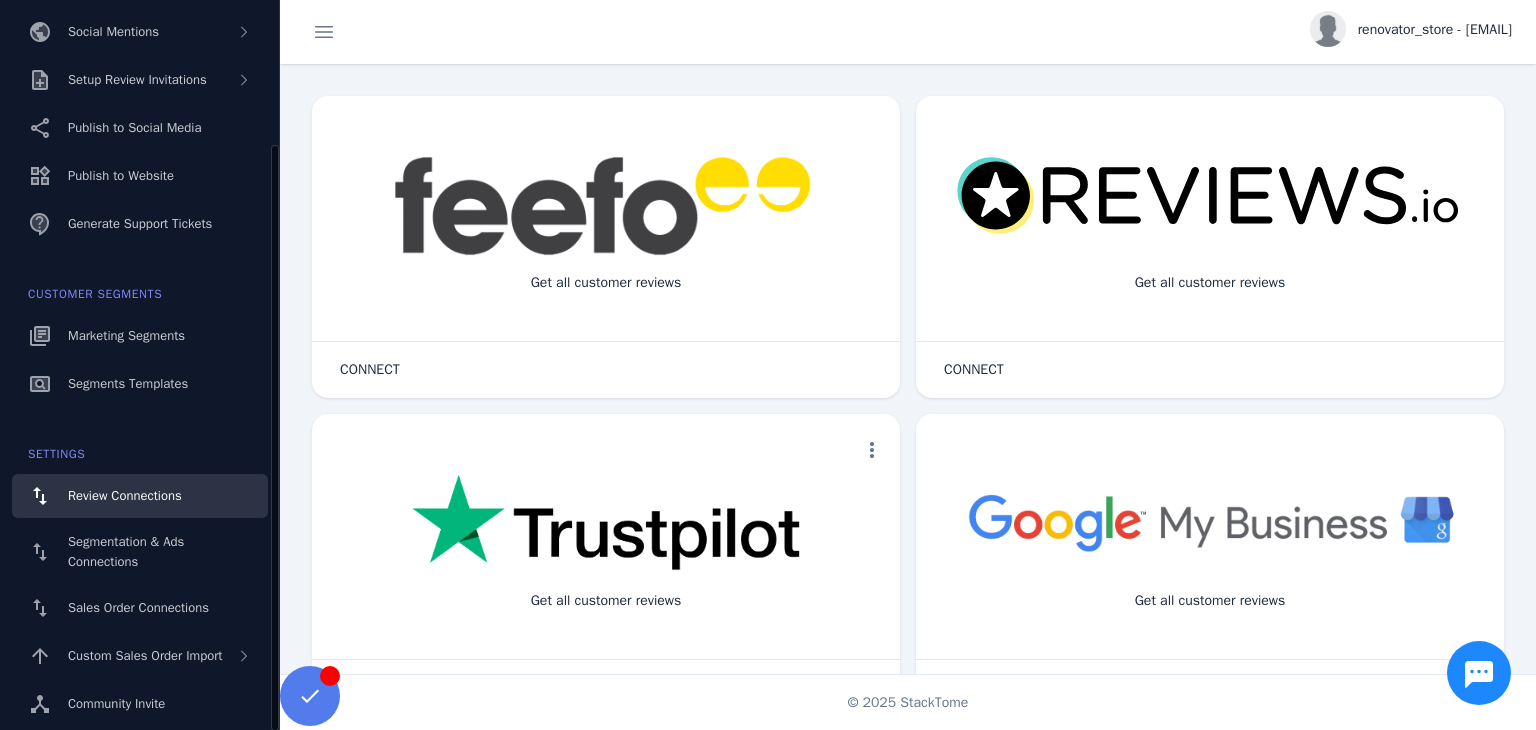 scroll, scrollTop: 82, scrollLeft: 0, axis: vertical 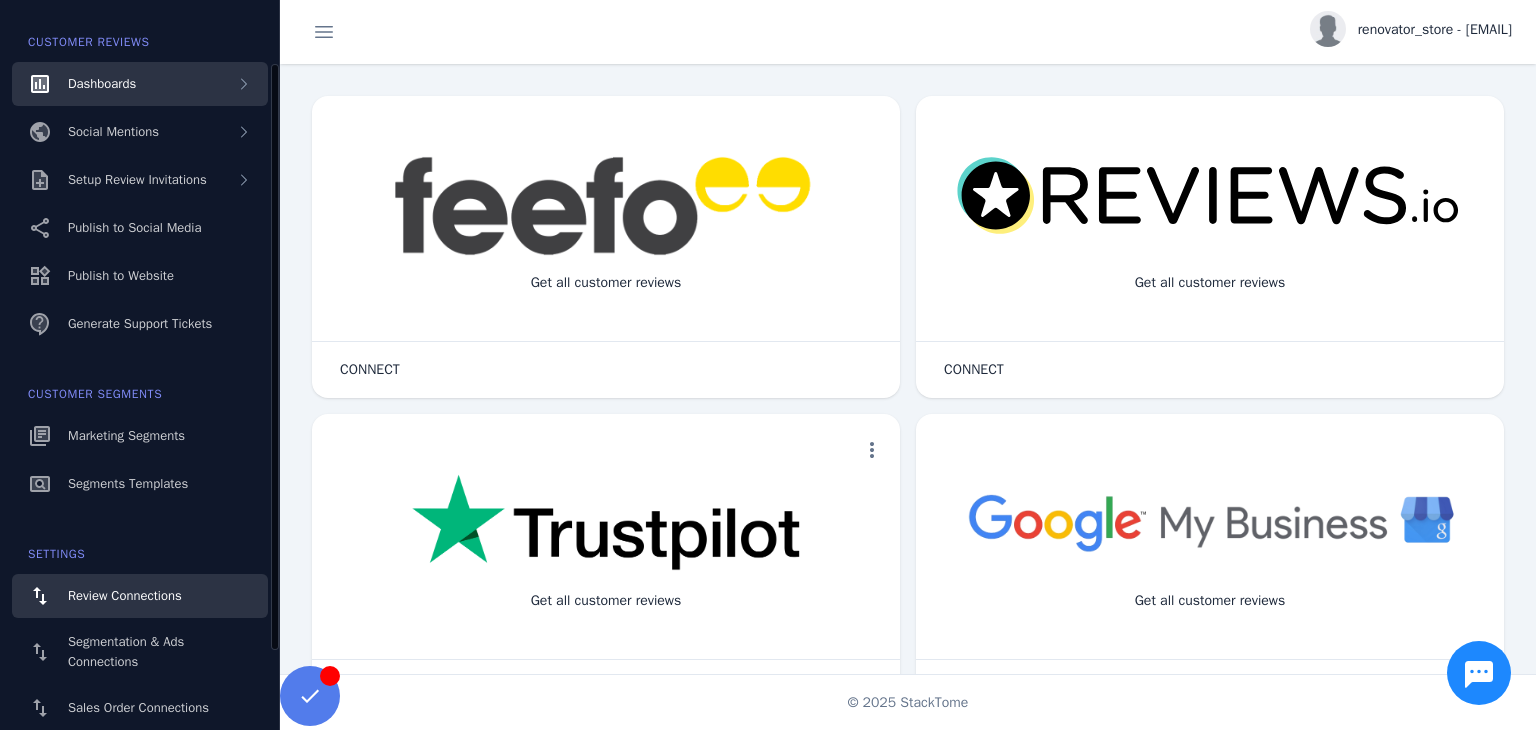 click on "Dashboards" 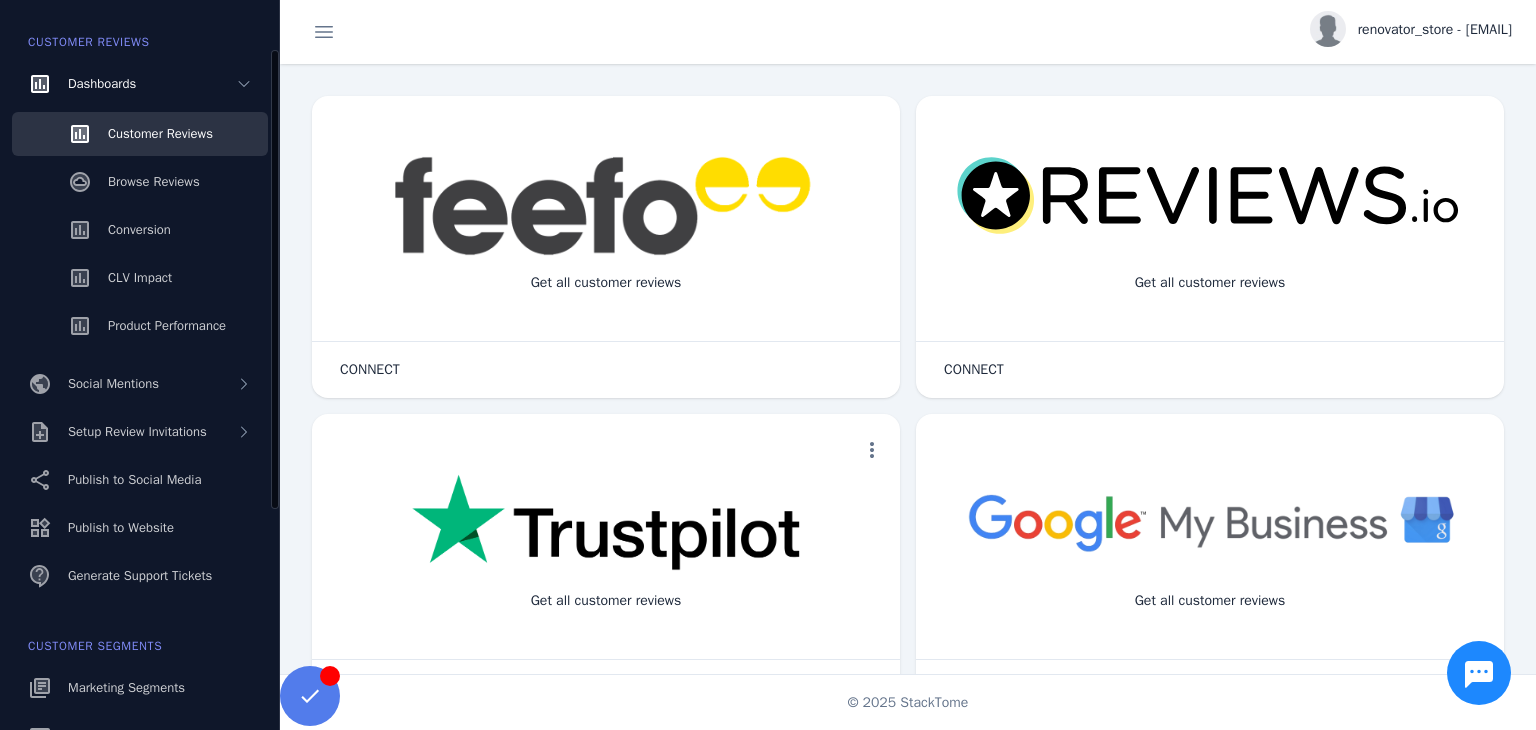 click on "Customer Reviews" 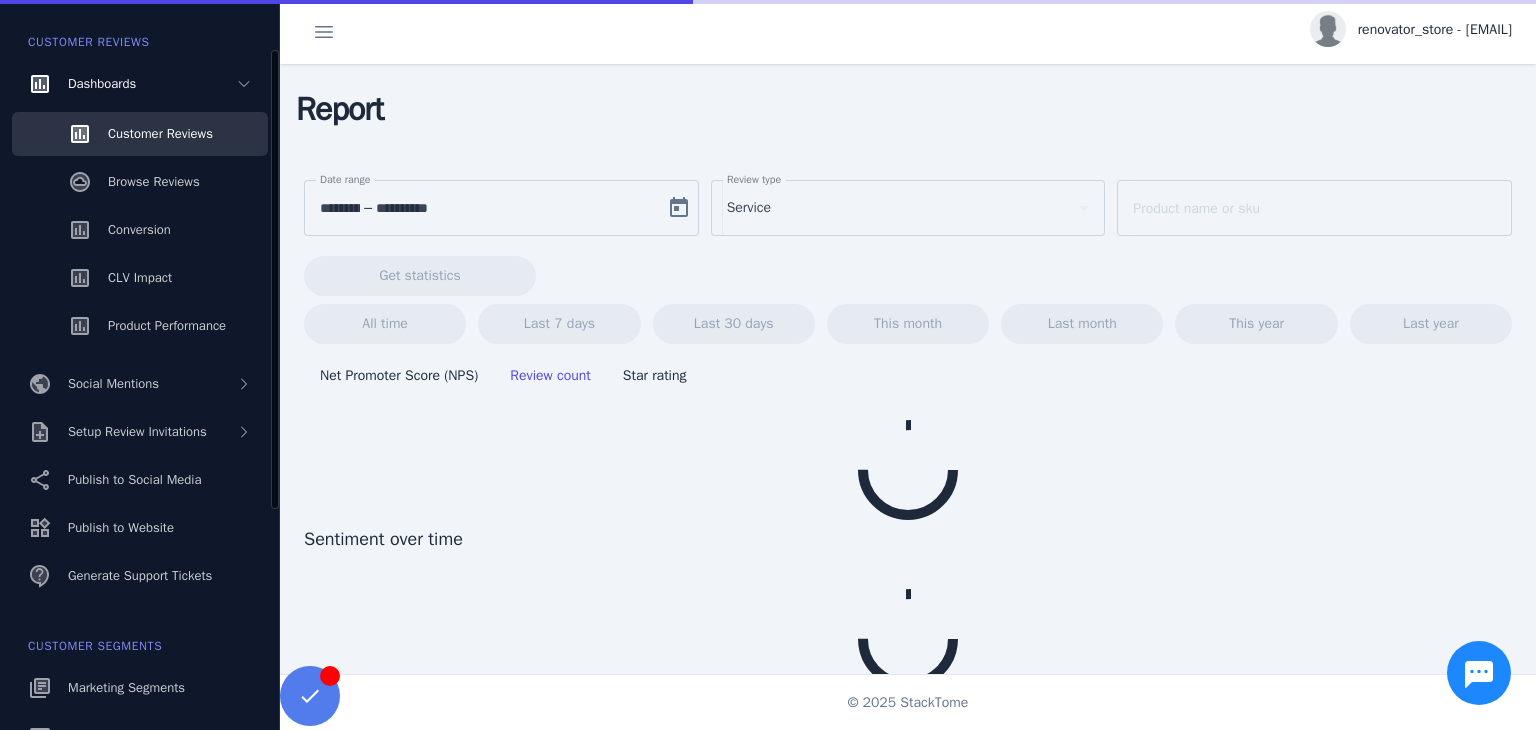 click on "Customer Reviews" 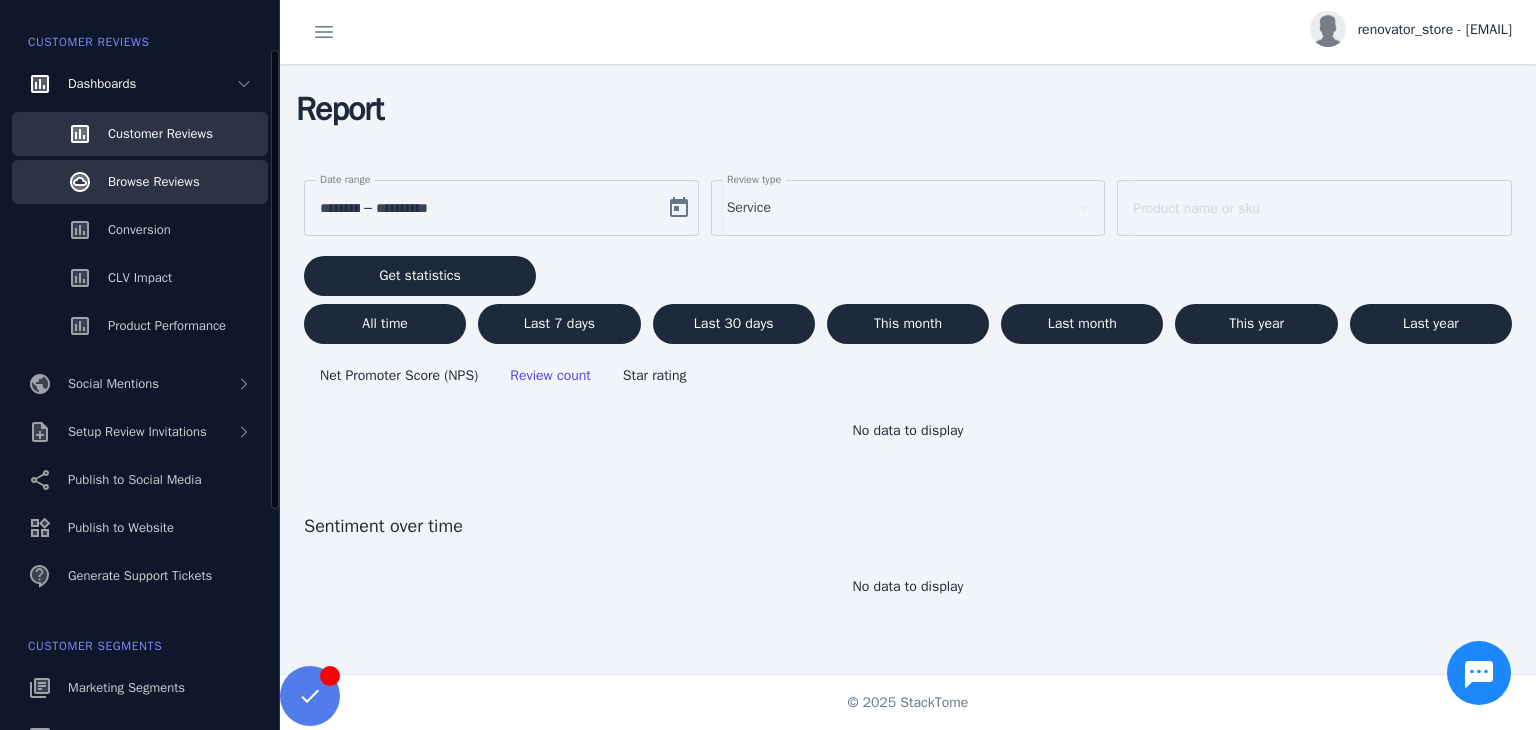 click on "Browse Reviews" 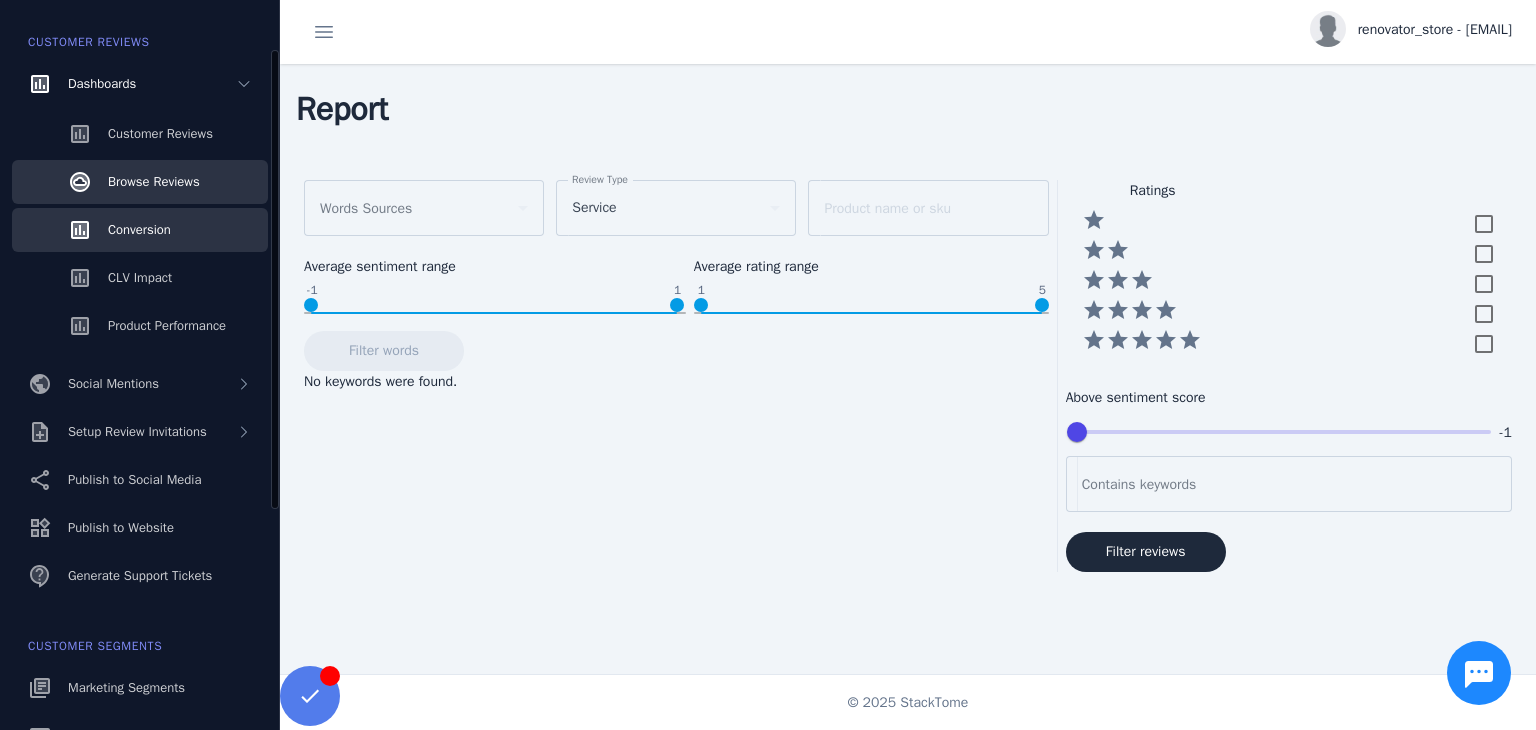 click on "Conversion" 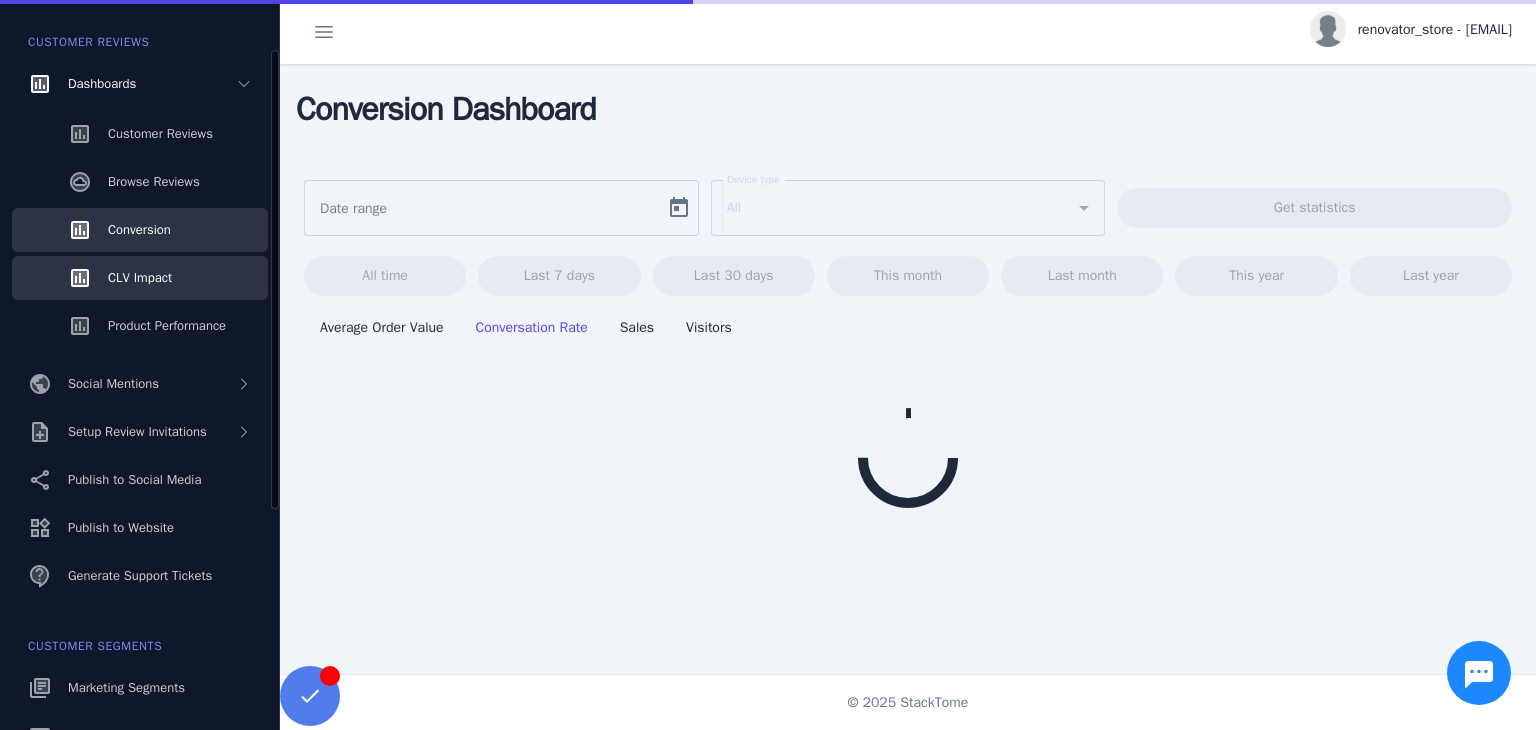 type on "**********" 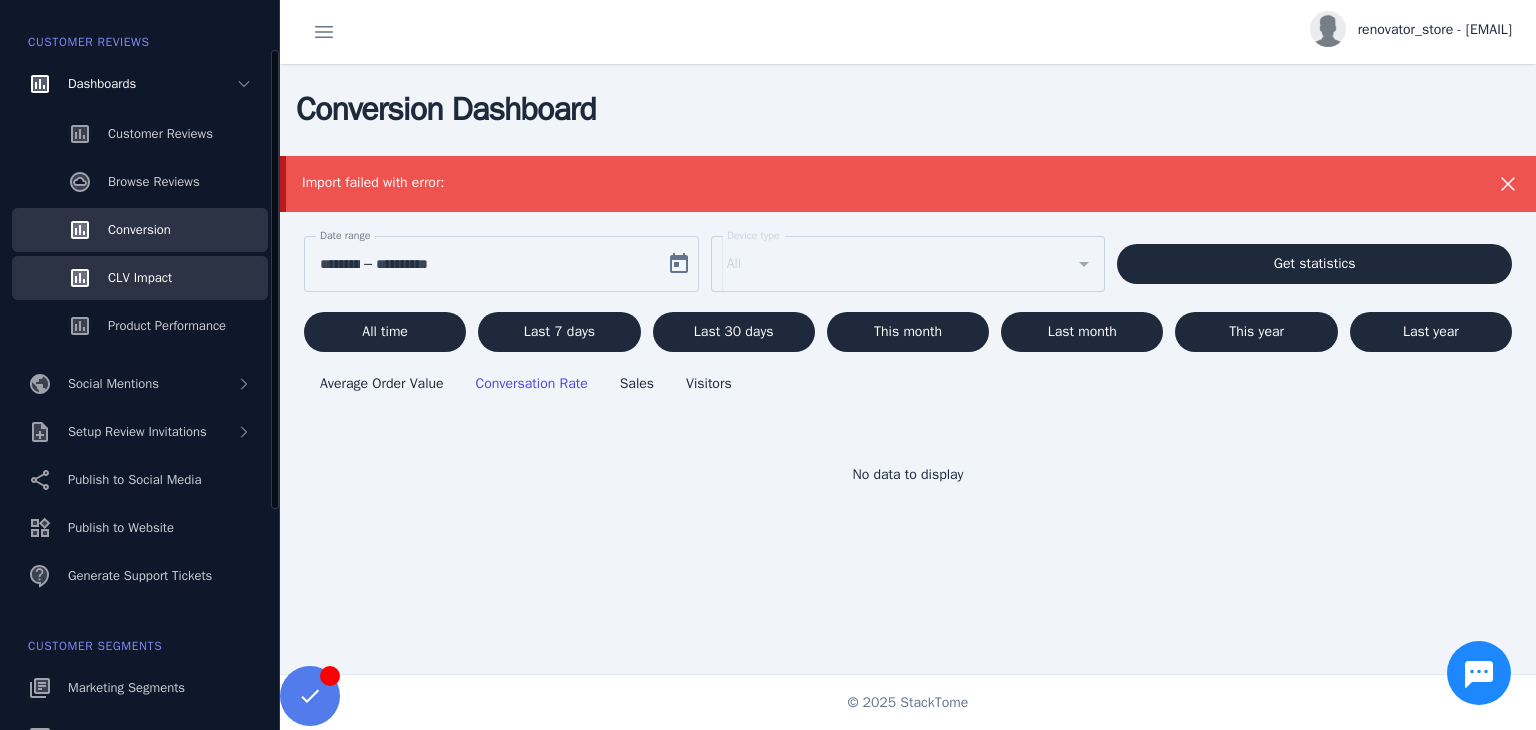click on "CLV Impact" 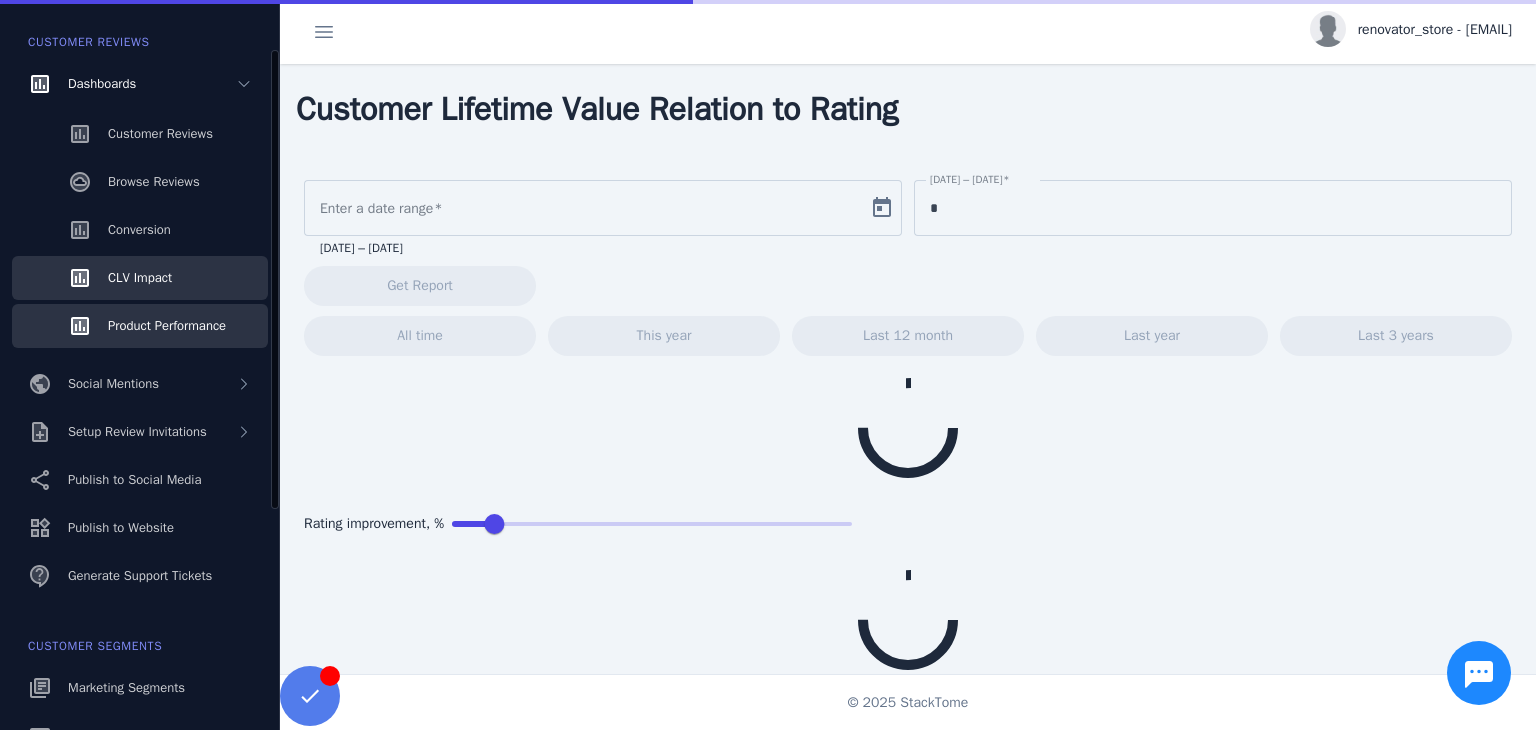 type on "**********" 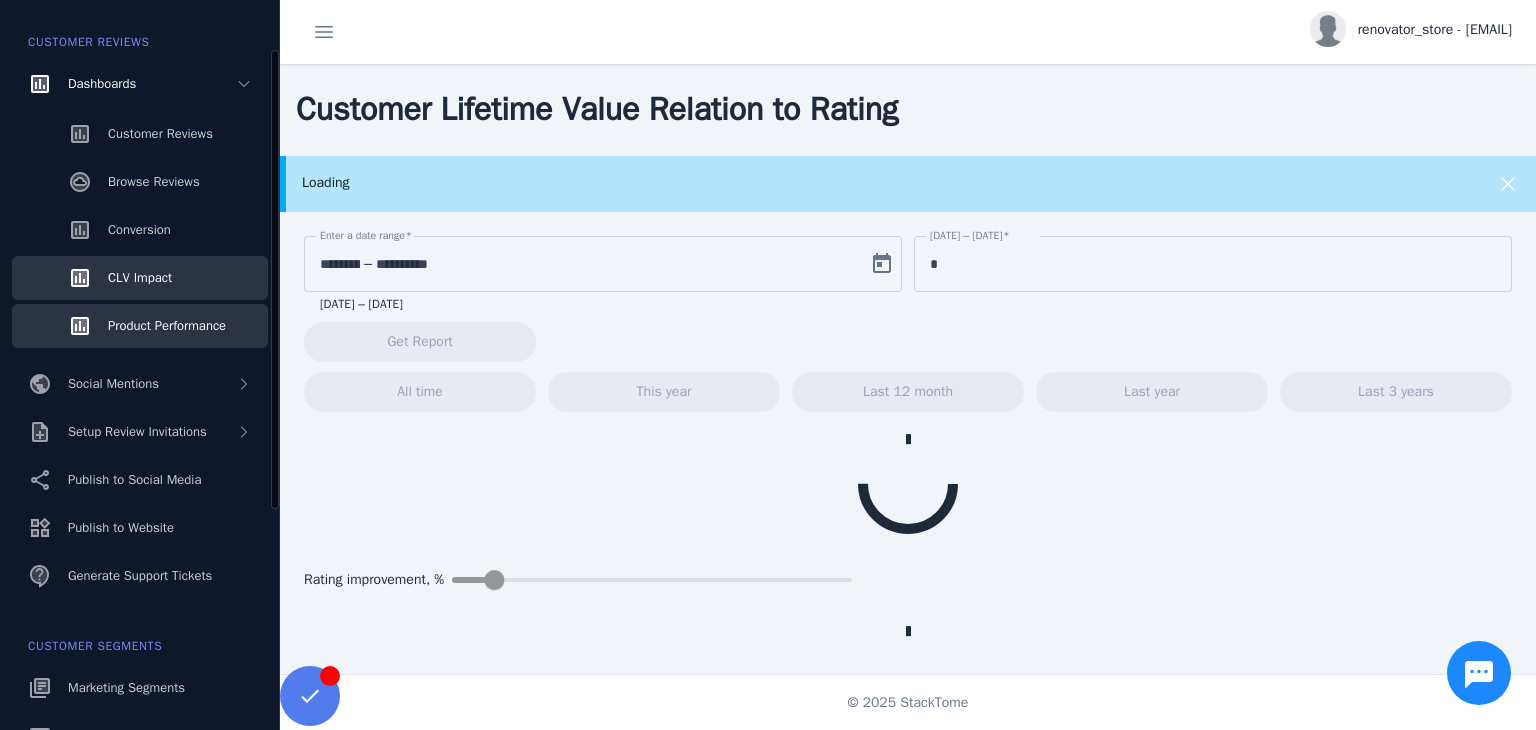 click on "Product Performance" 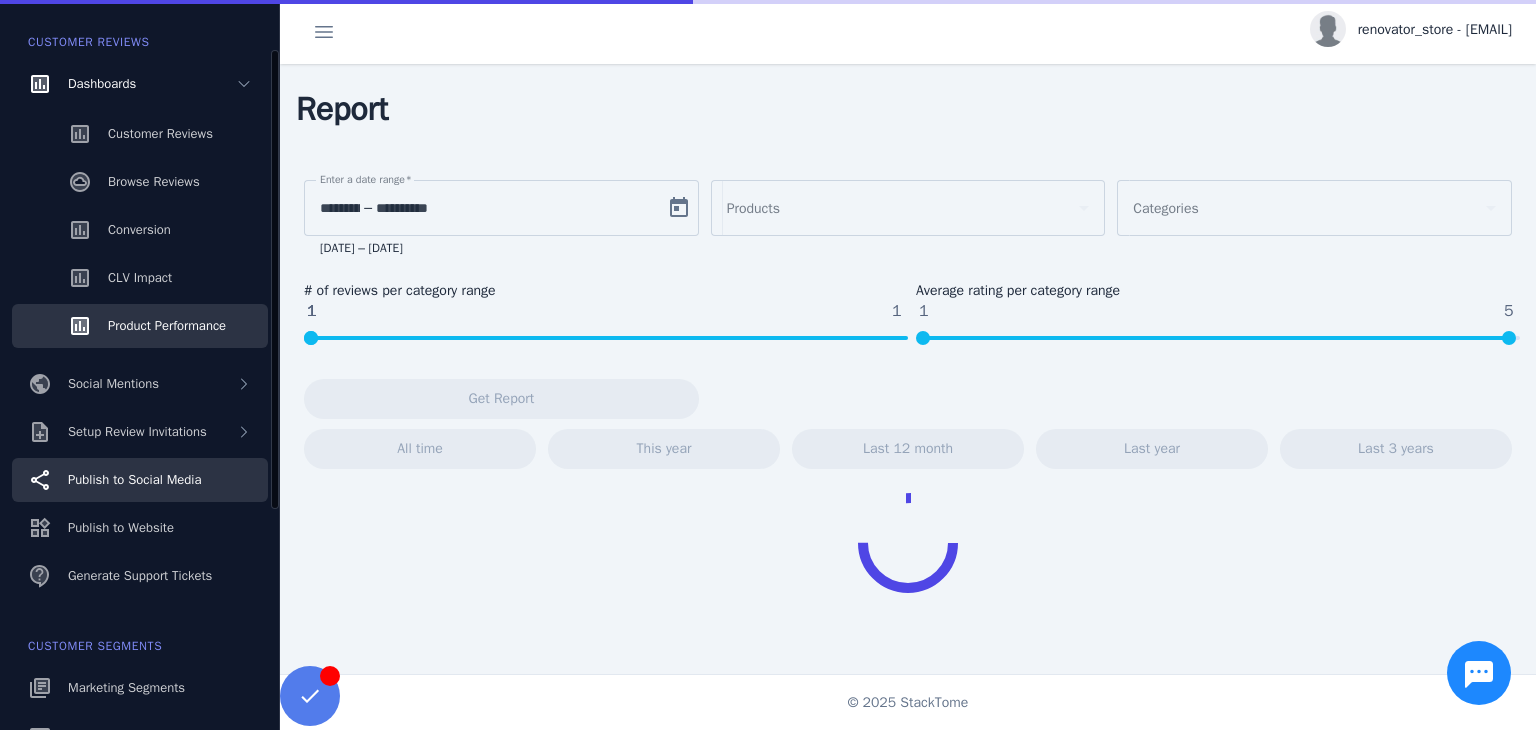 scroll, scrollTop: 182, scrollLeft: 0, axis: vertical 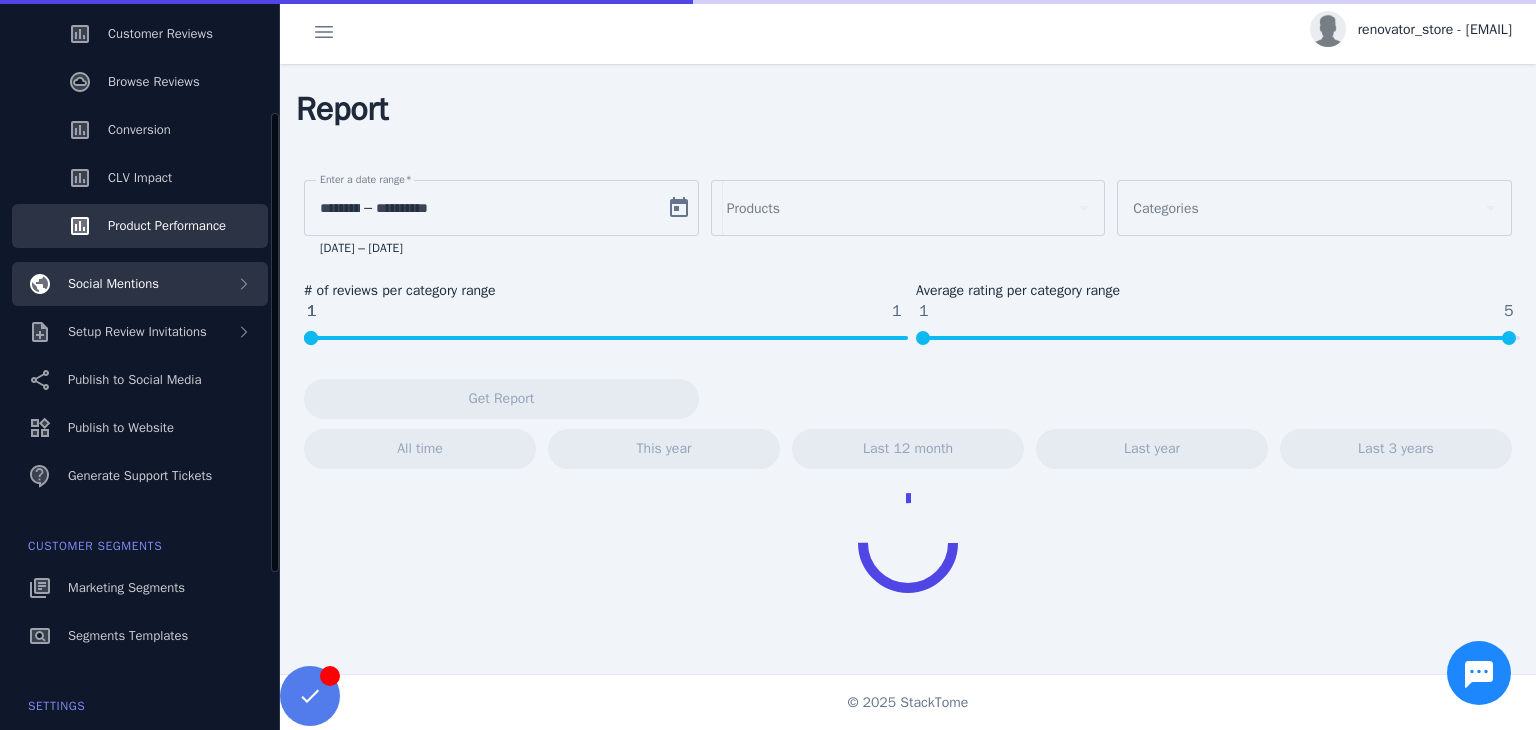 click on "Social Mentions" 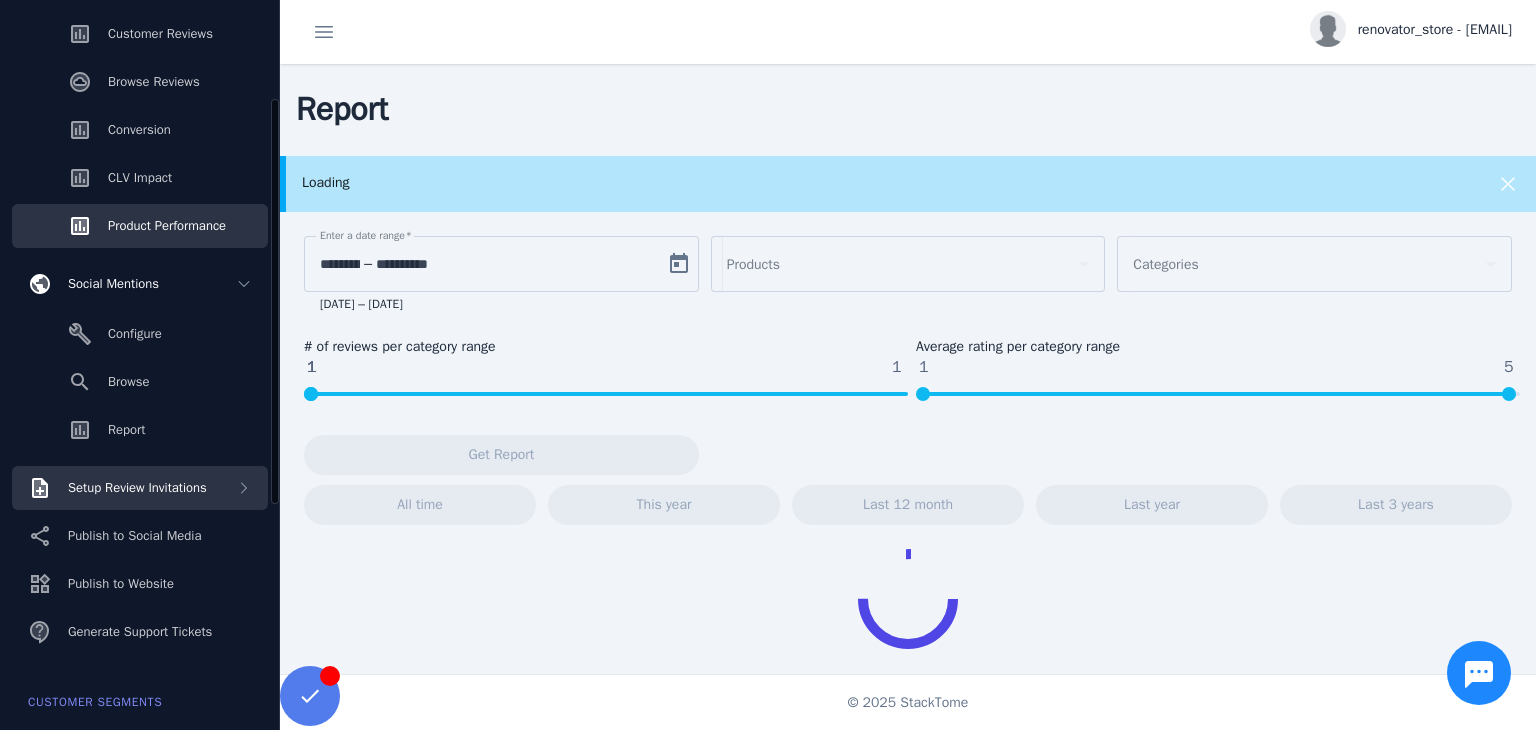 click on "Setup Review Invitations" 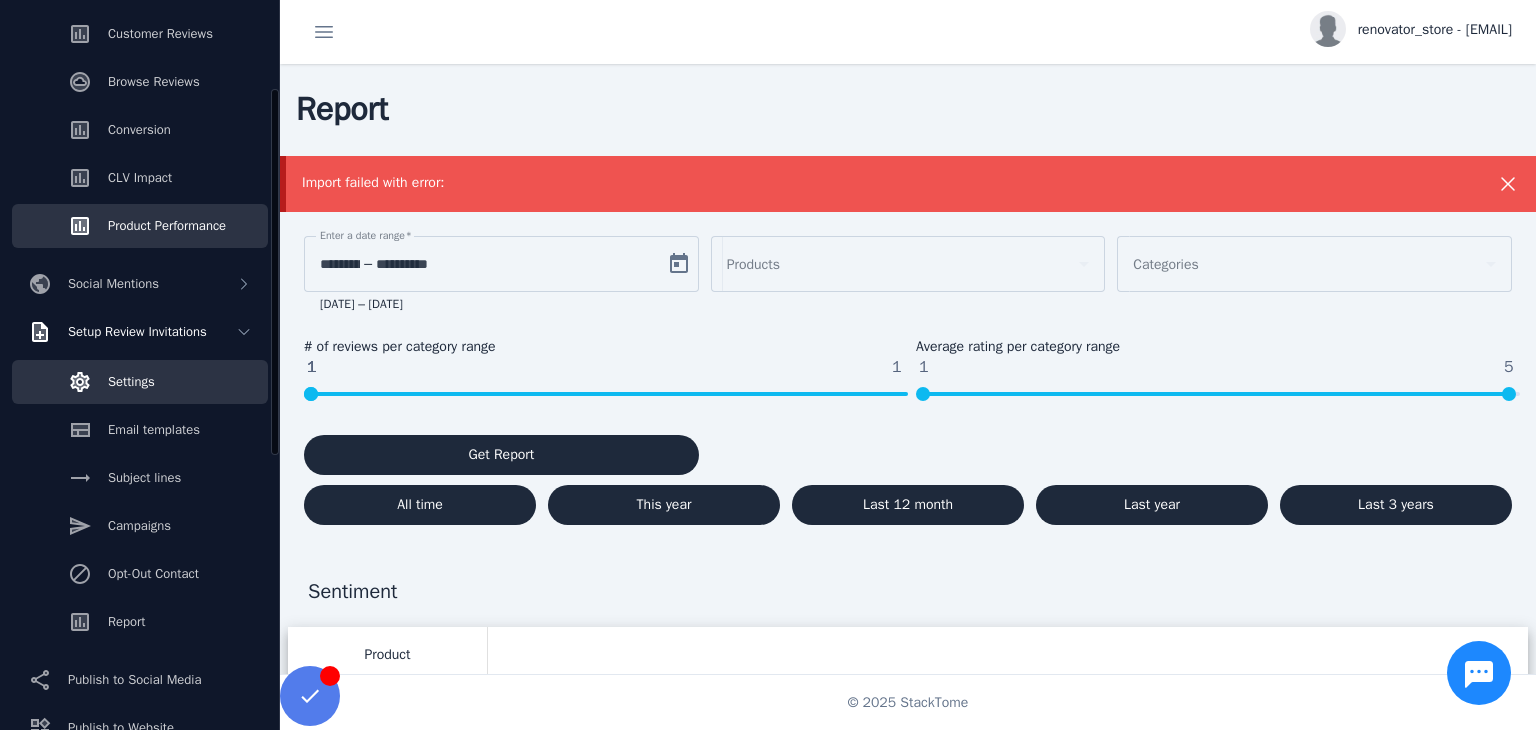 drag, startPoint x: 115, startPoint y: 405, endPoint x: 128, endPoint y: 389, distance: 20.615528 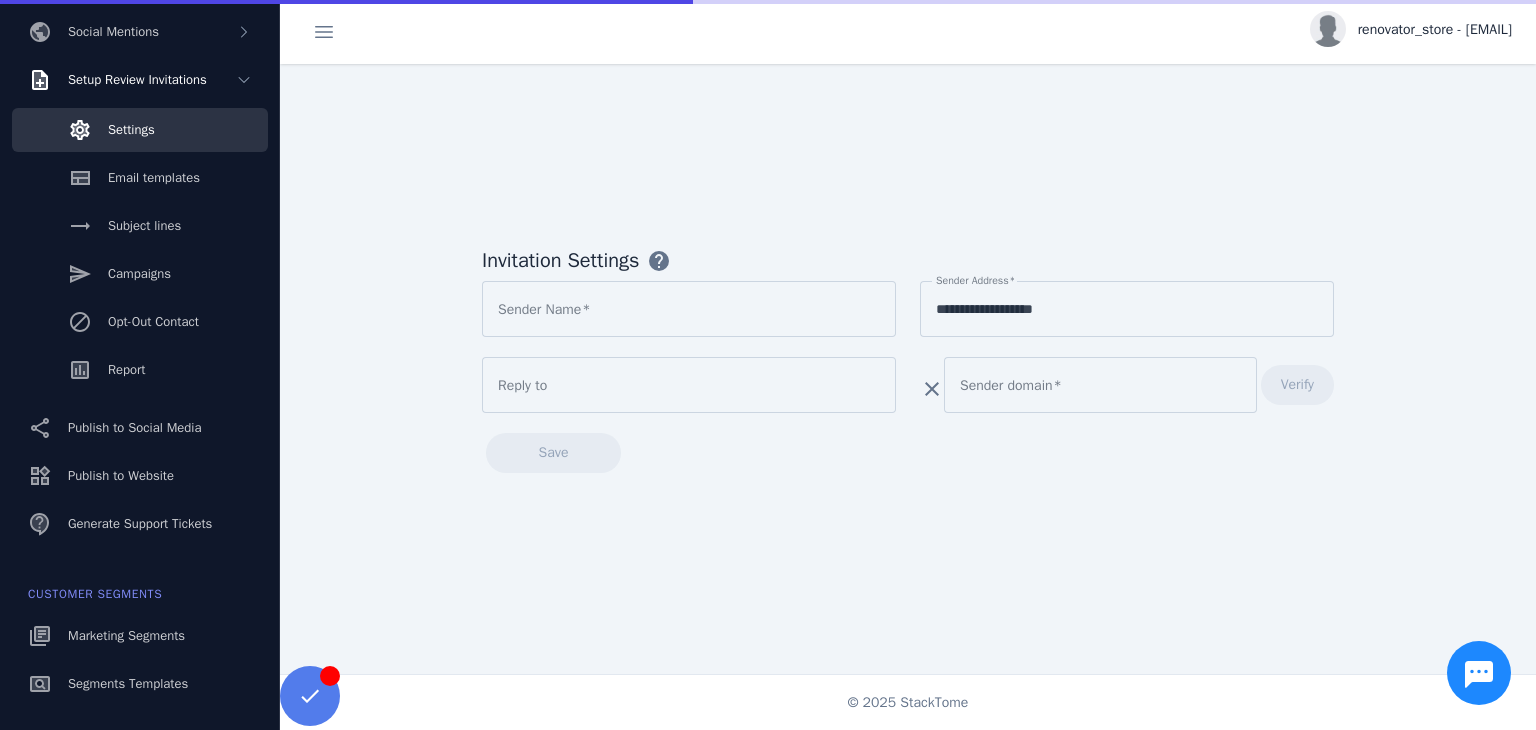 type on "**********" 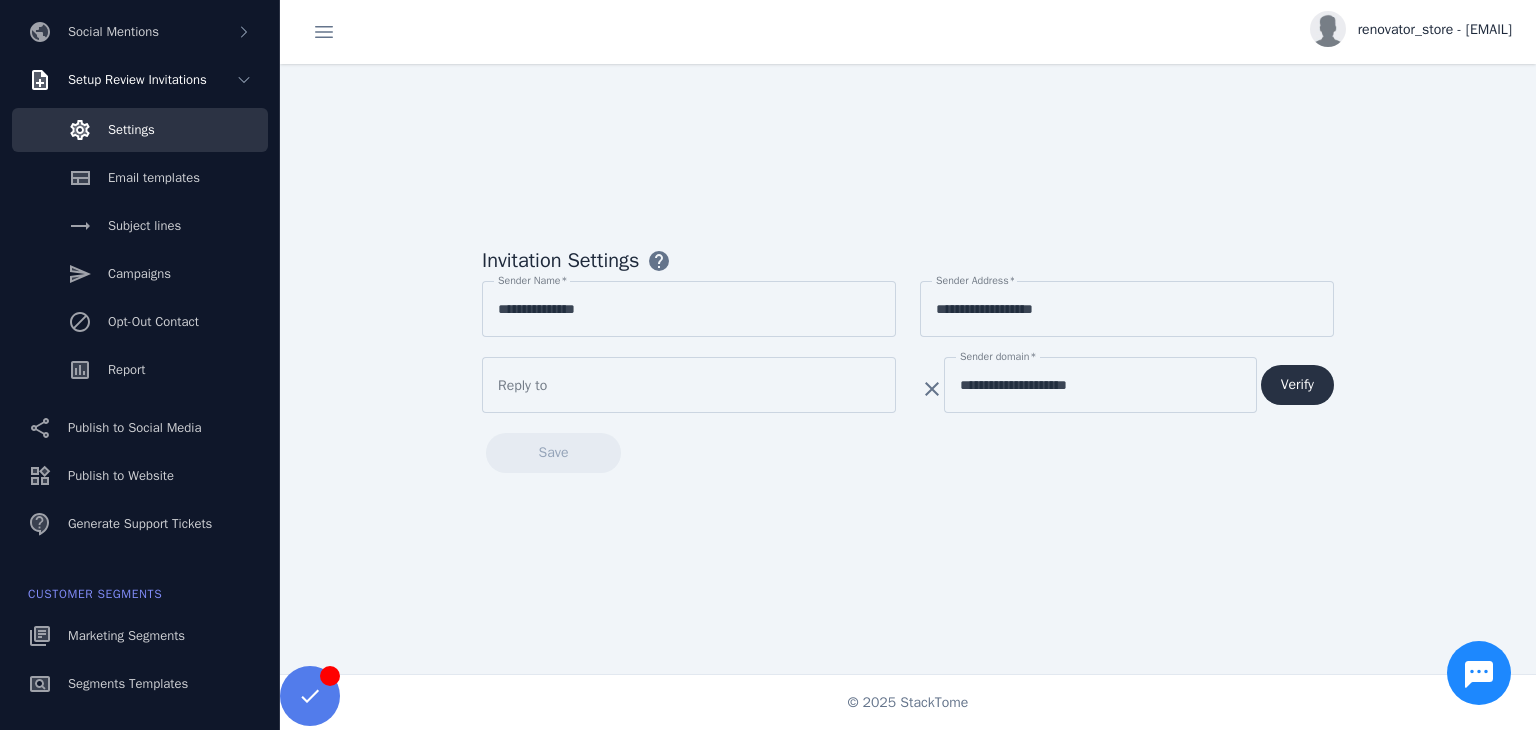 click 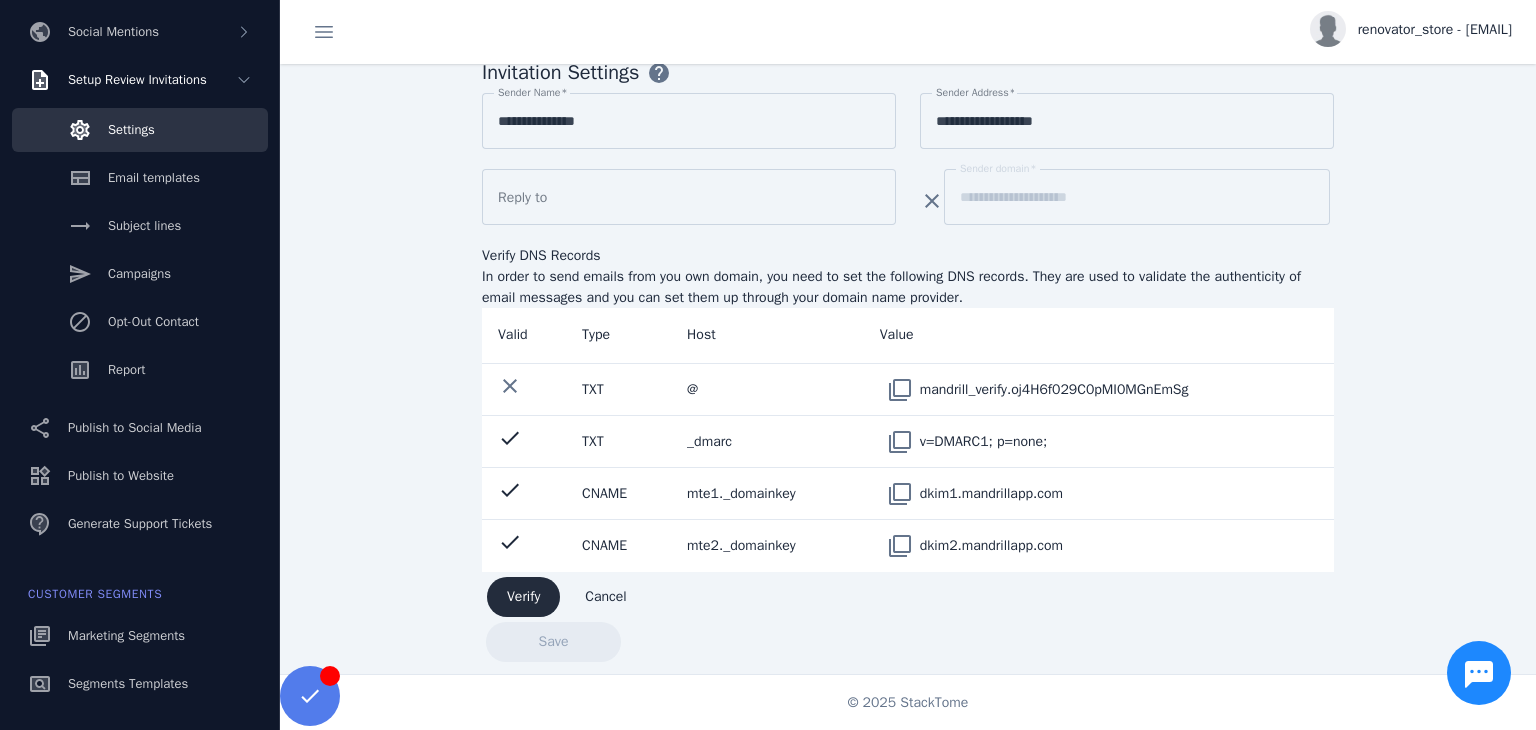 click on "Verify" 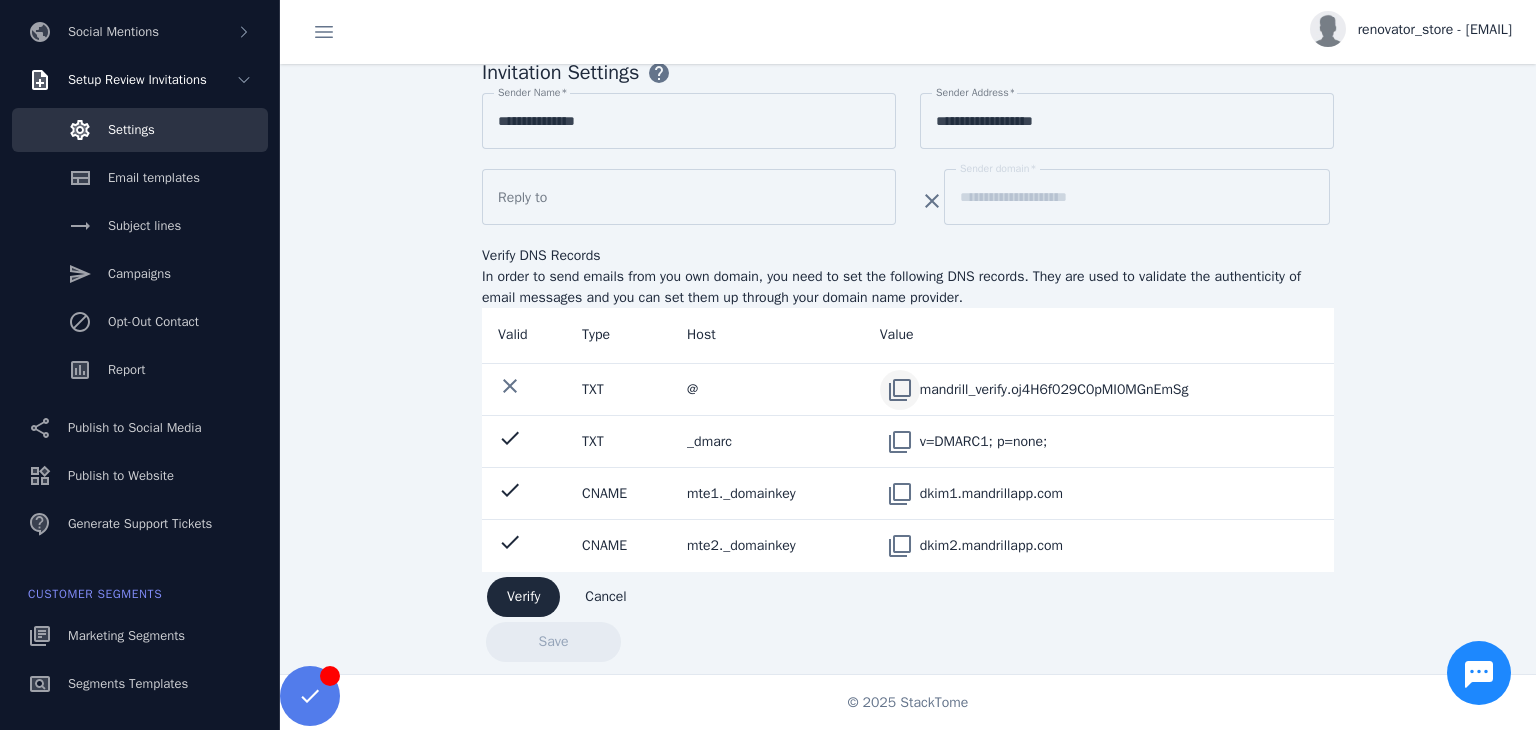 click 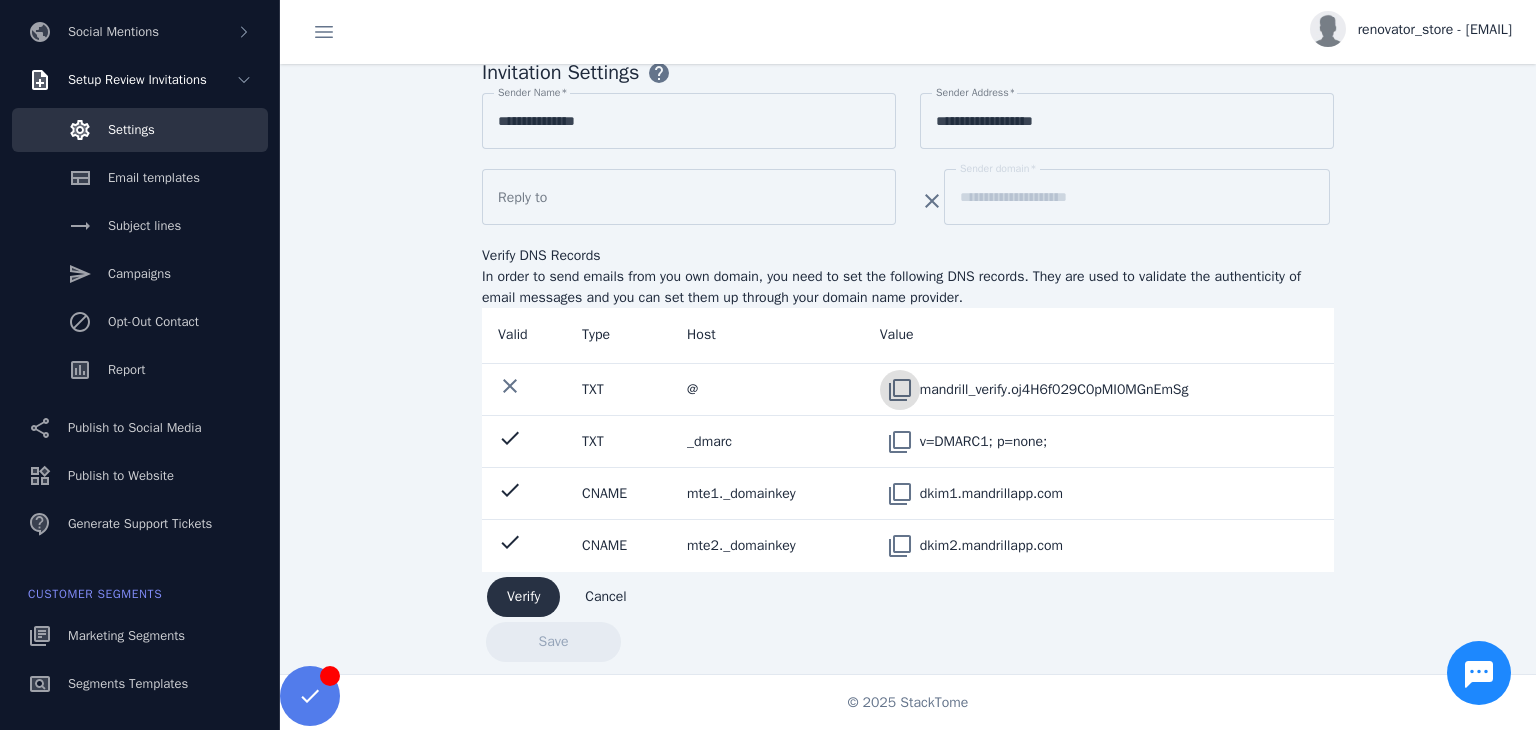 click on "Verify" 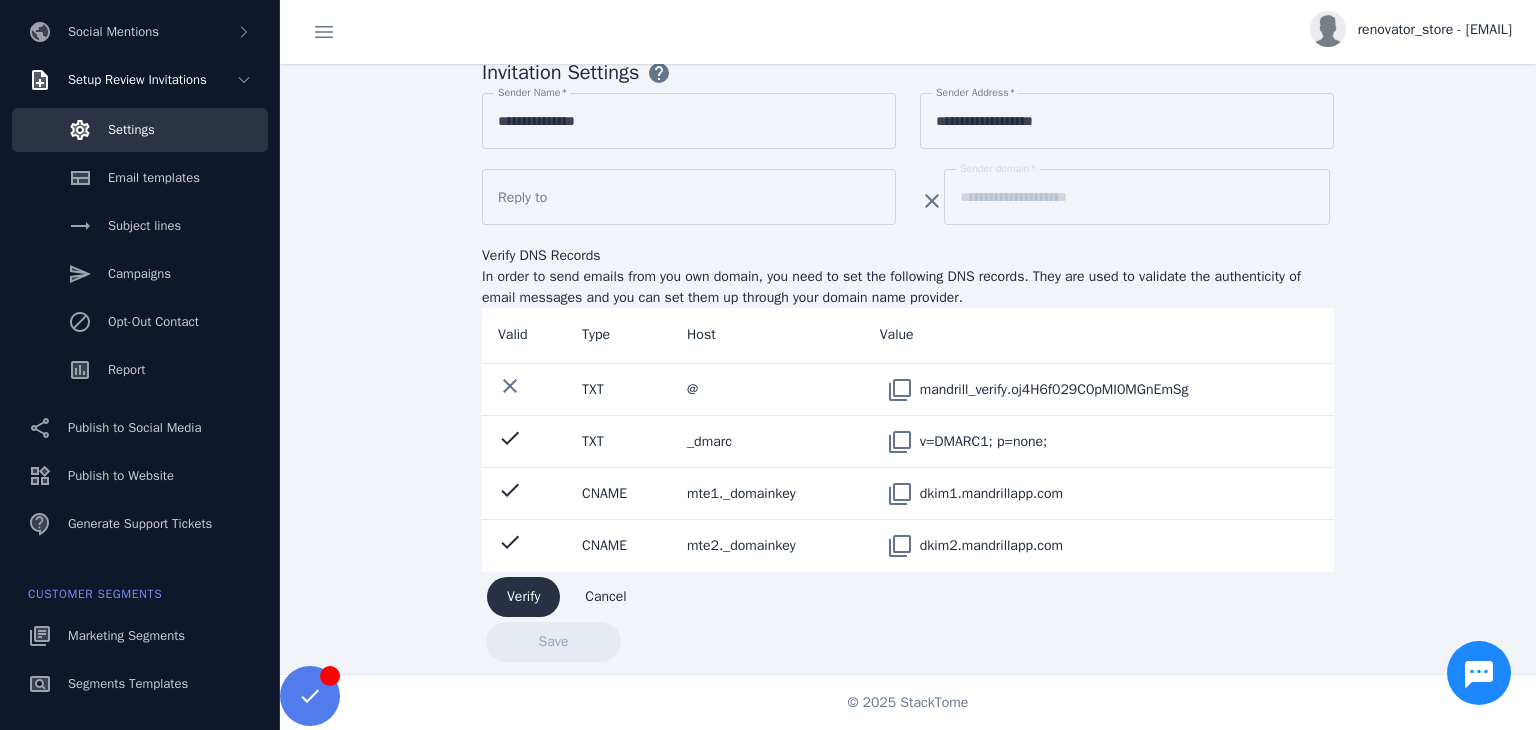 click on "Verify" 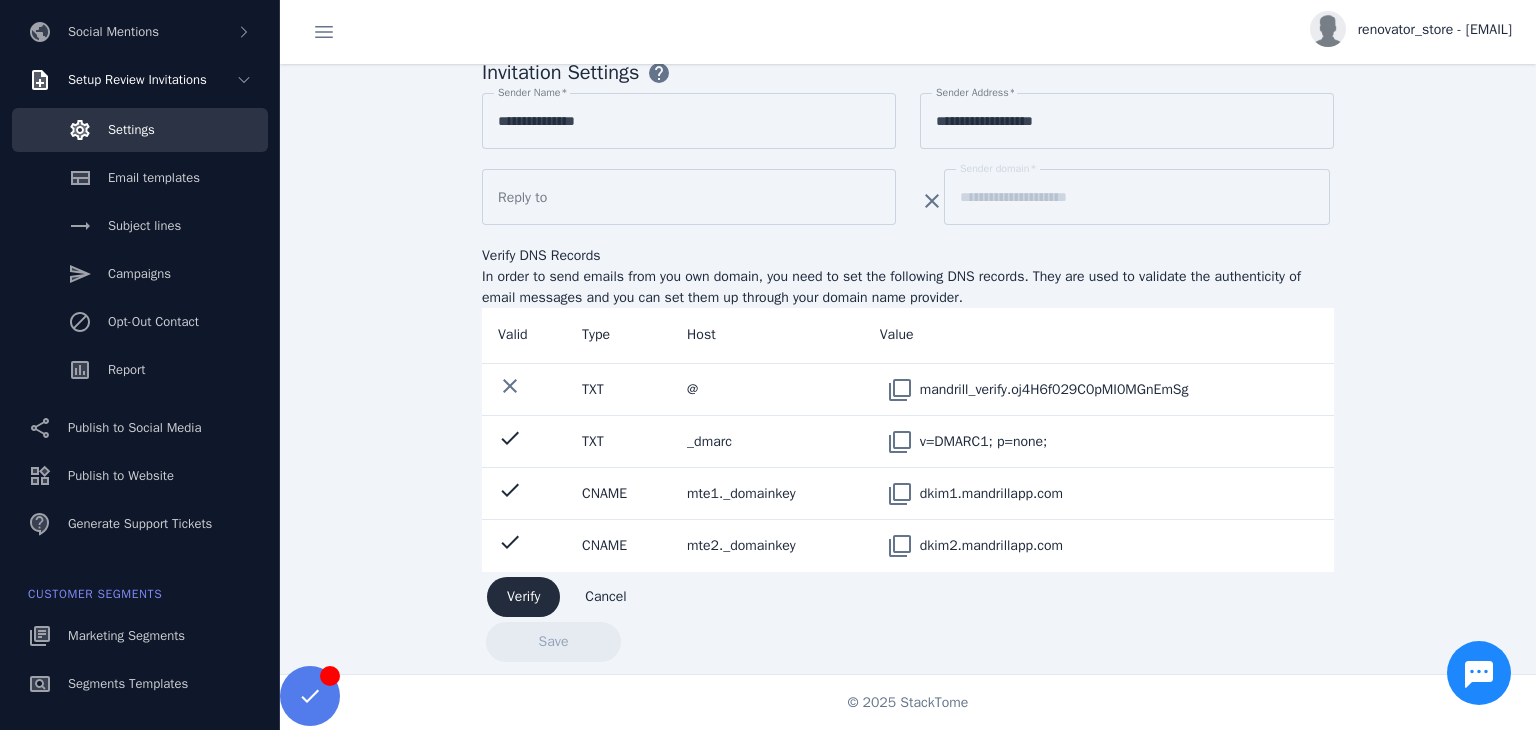 click on "Verify" 